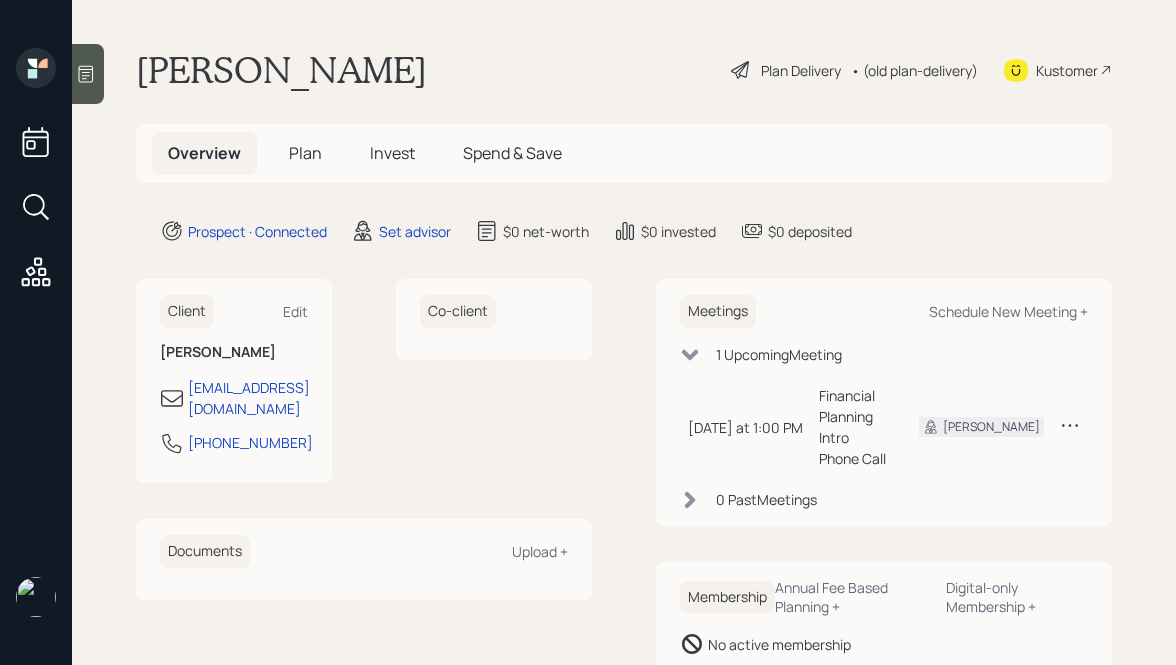 scroll, scrollTop: 0, scrollLeft: 0, axis: both 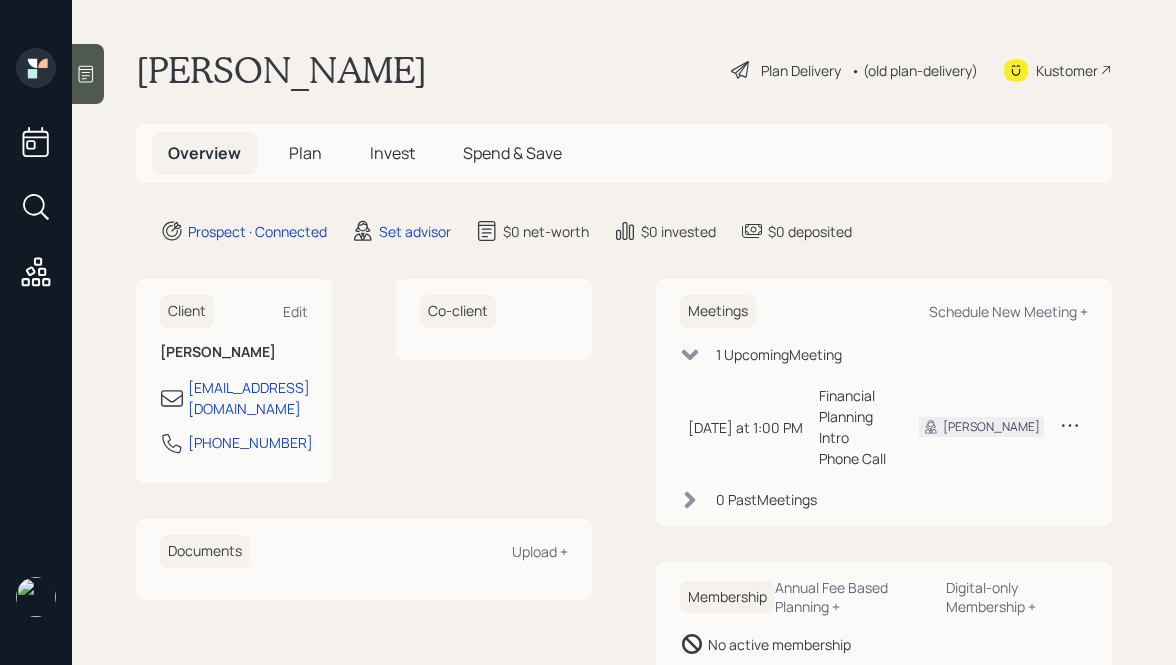 click at bounding box center [88, 74] 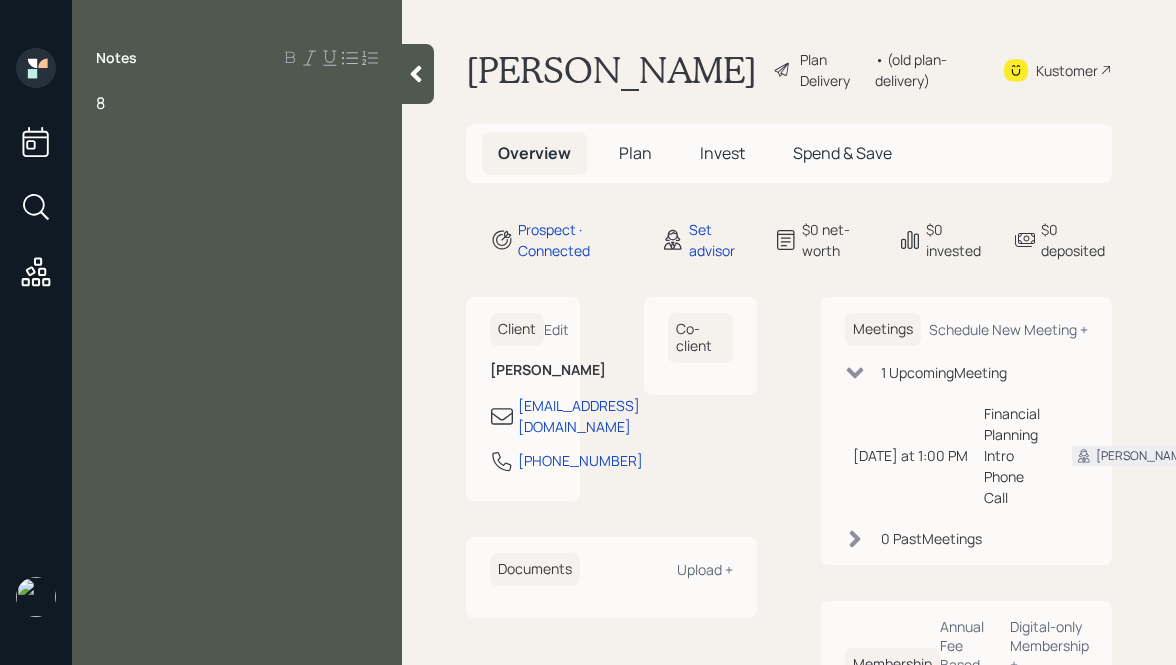 type 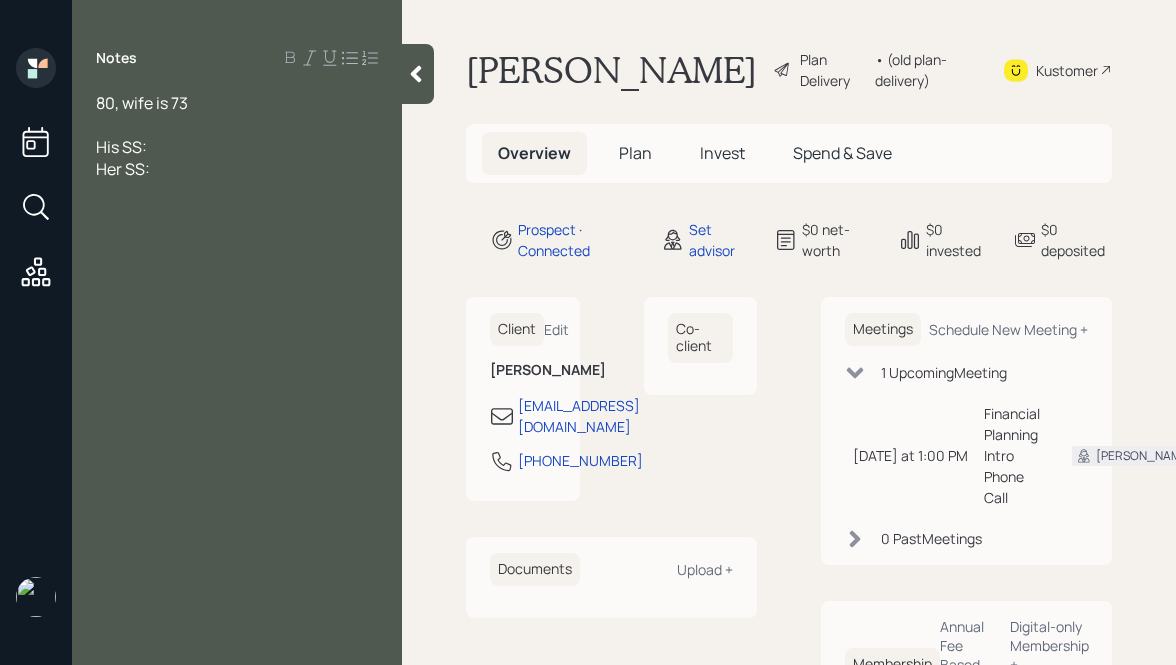 drag, startPoint x: 166, startPoint y: 163, endPoint x: 91, endPoint y: 151, distance: 75.95393 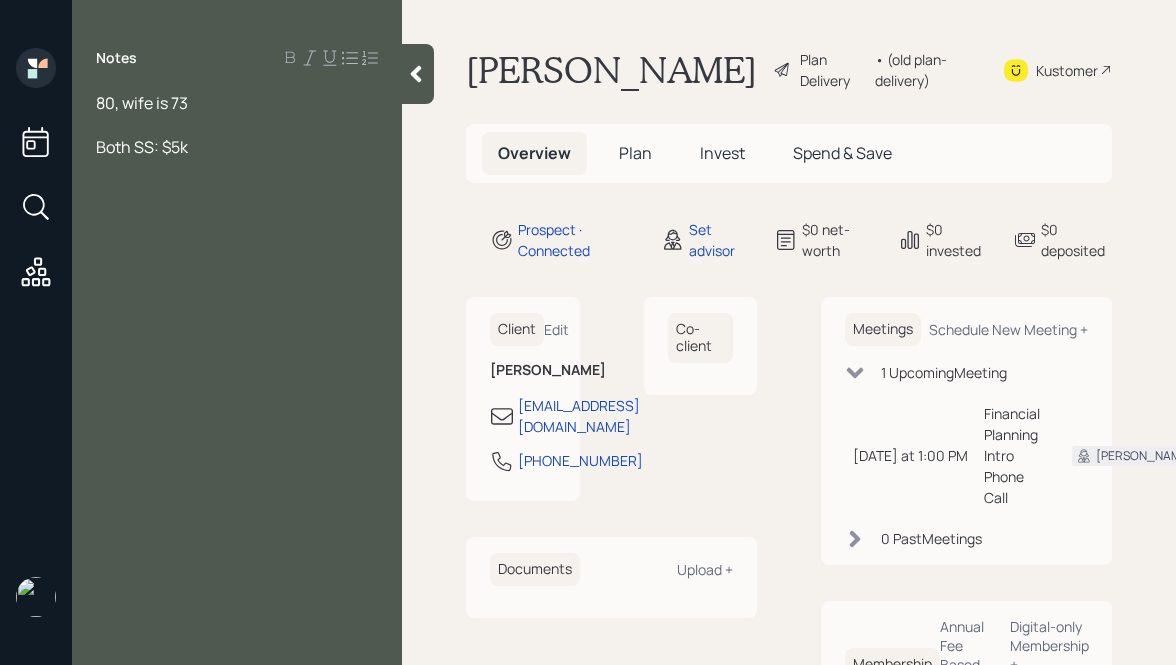 click at bounding box center [237, 191] 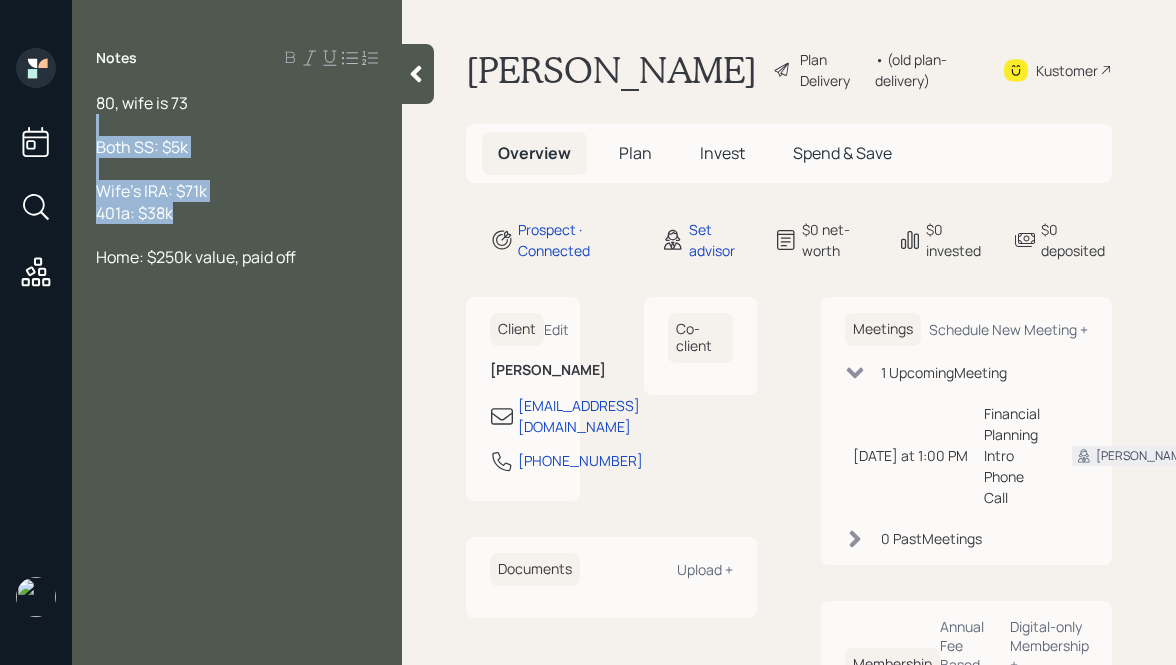 drag, startPoint x: 198, startPoint y: 213, endPoint x: 113, endPoint y: 112, distance: 132.00757 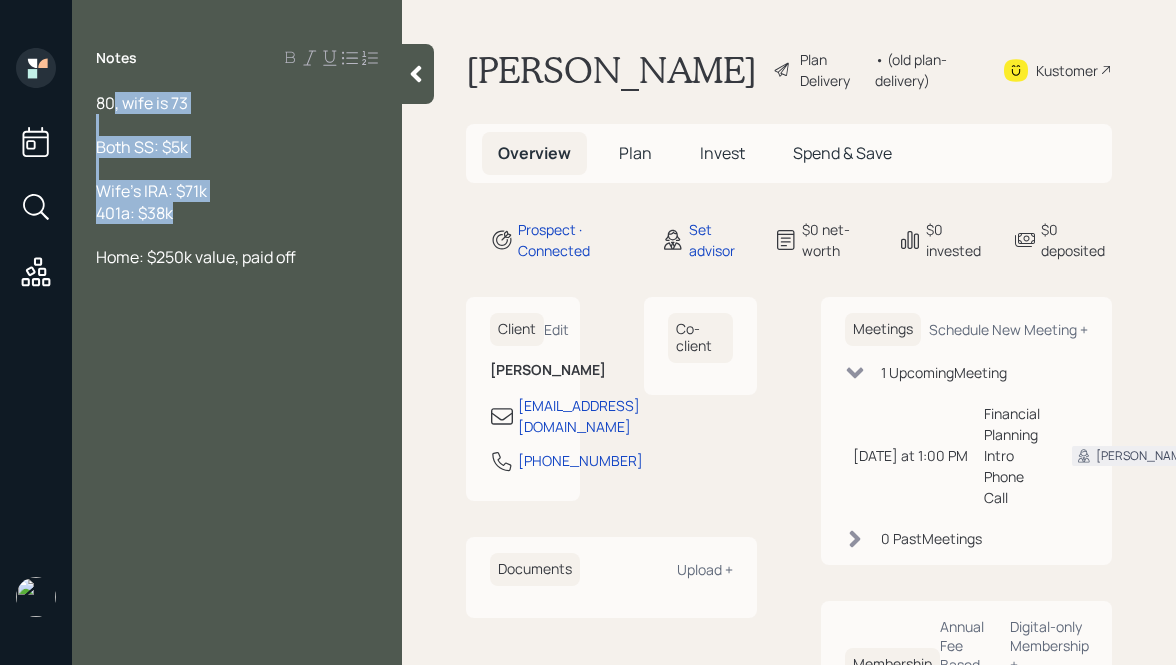 click on "Both SS: $5k" at bounding box center [142, 147] 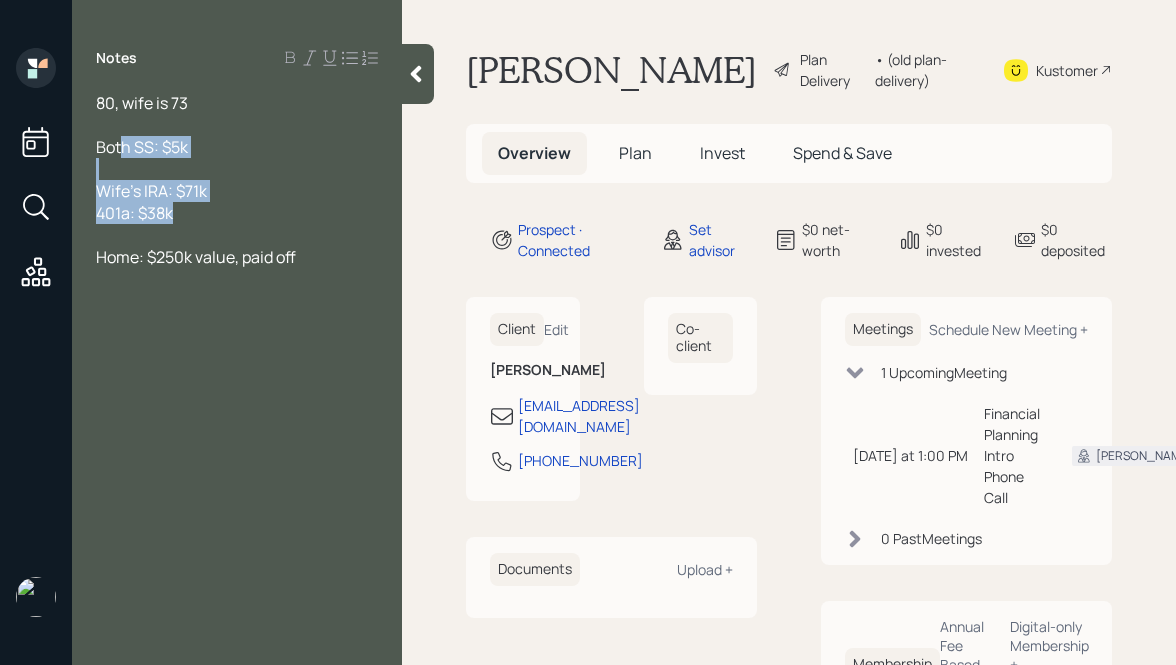 drag, startPoint x: 233, startPoint y: 212, endPoint x: 104, endPoint y: 119, distance: 159.0283 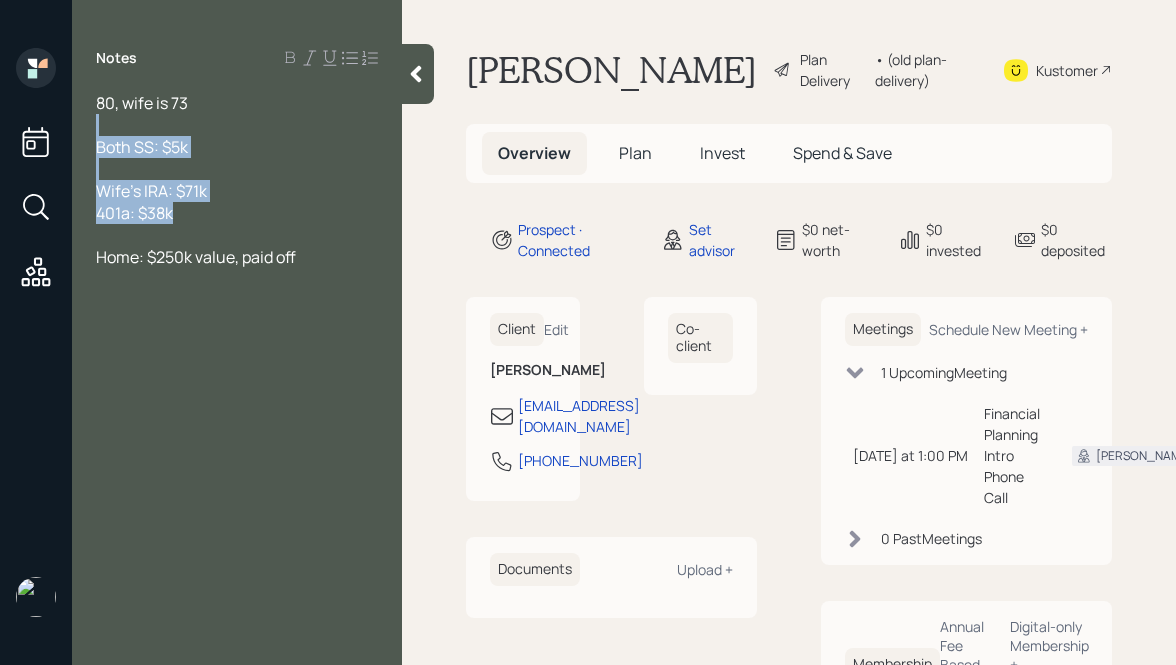 click at bounding box center [237, 169] 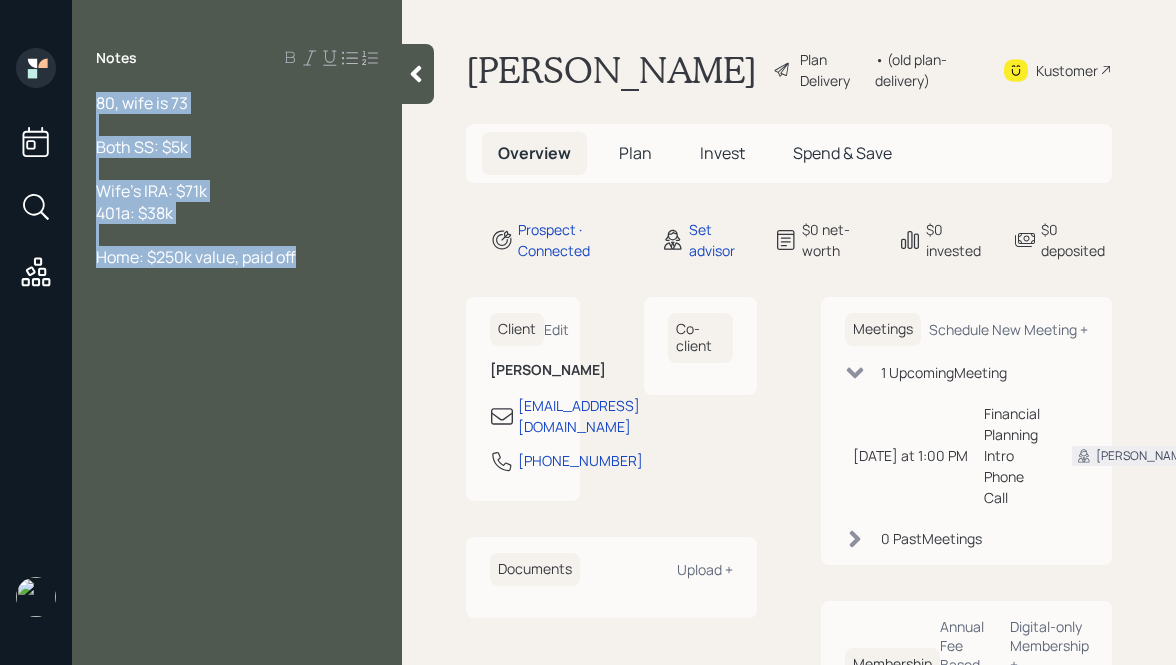 drag, startPoint x: 97, startPoint y: 102, endPoint x: 319, endPoint y: 261, distance: 273.06592 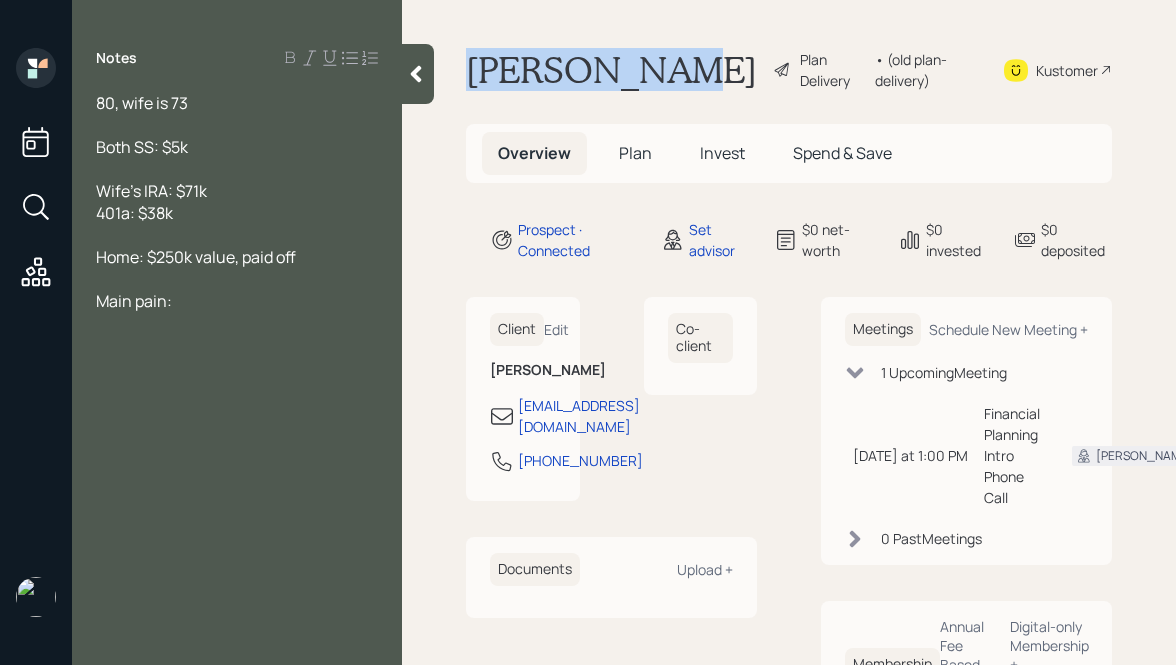 drag, startPoint x: 469, startPoint y: 69, endPoint x: 655, endPoint y: 57, distance: 186.38669 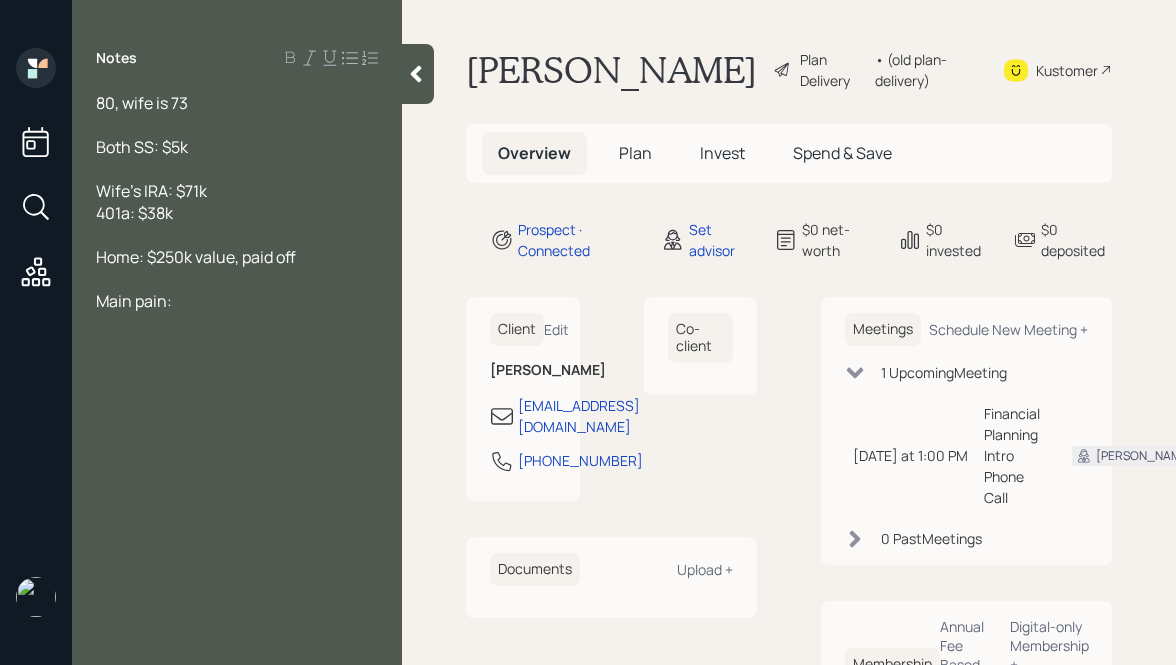click on "[PERSON_NAME] Plan Delivery • (old plan-delivery) Kustomer" at bounding box center [789, 70] 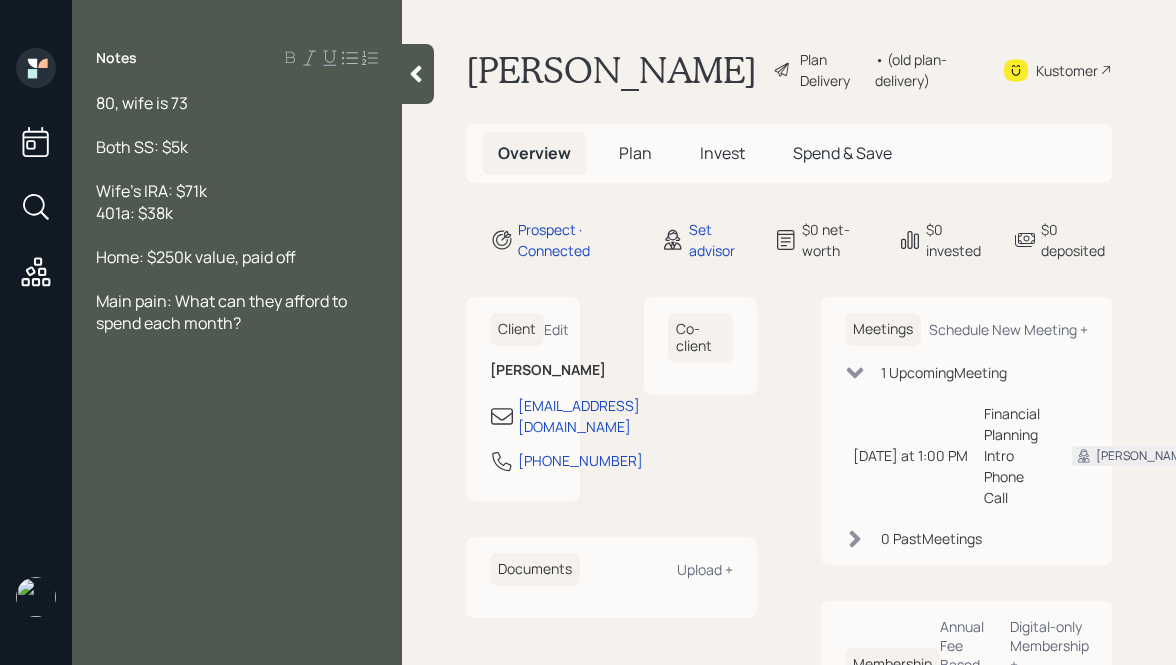 click at bounding box center [418, 74] 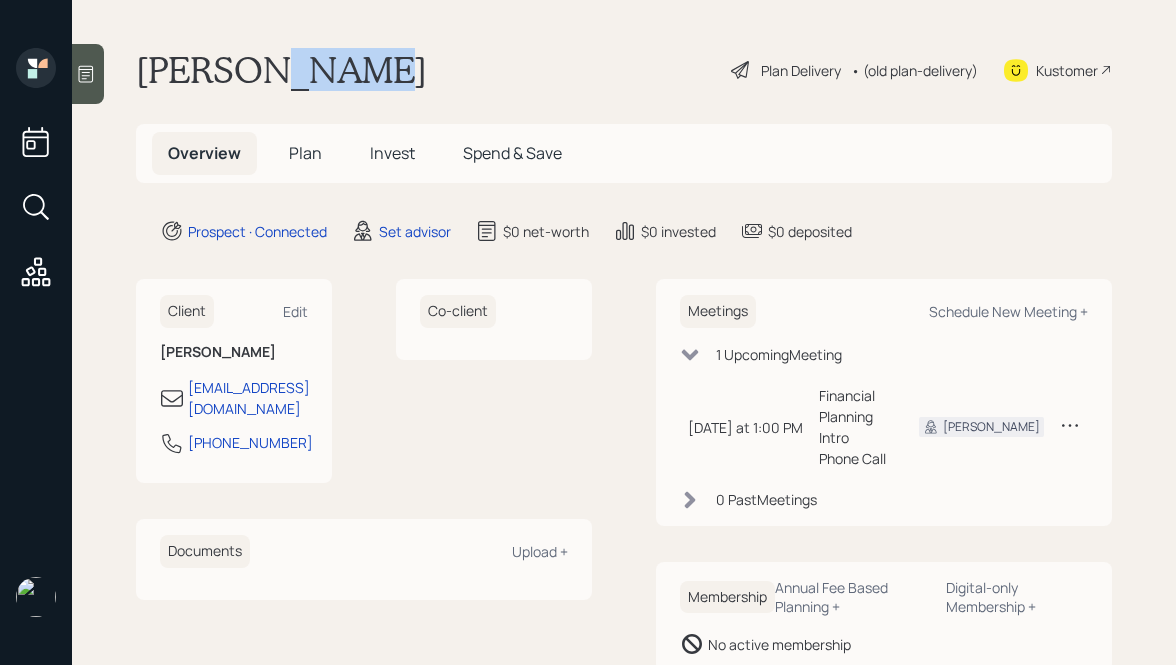 drag, startPoint x: 352, startPoint y: 75, endPoint x: 201, endPoint y: 62, distance: 151.55856 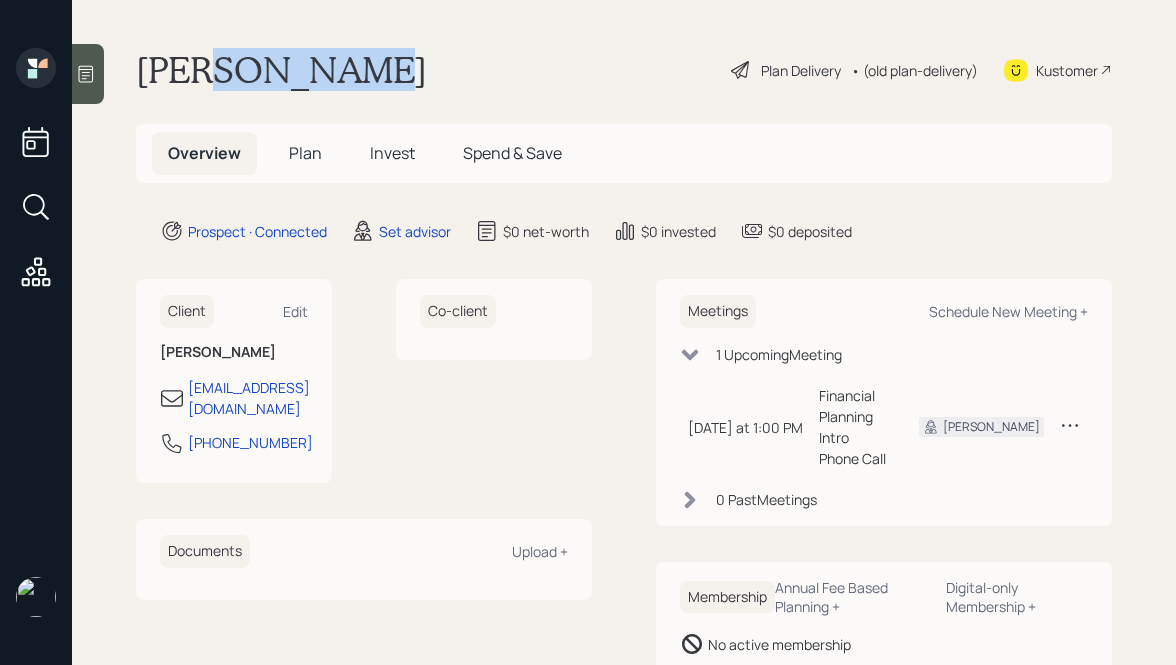 click on "[PERSON_NAME]" at bounding box center (281, 70) 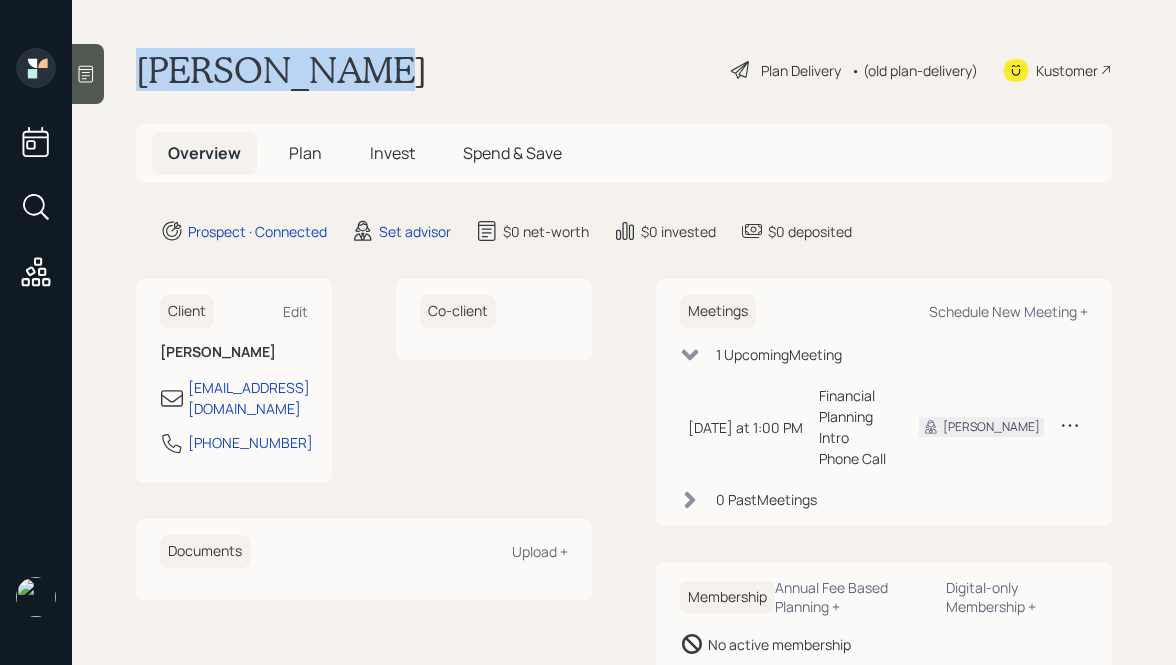 drag, startPoint x: 136, startPoint y: 70, endPoint x: 415, endPoint y: 87, distance: 279.51746 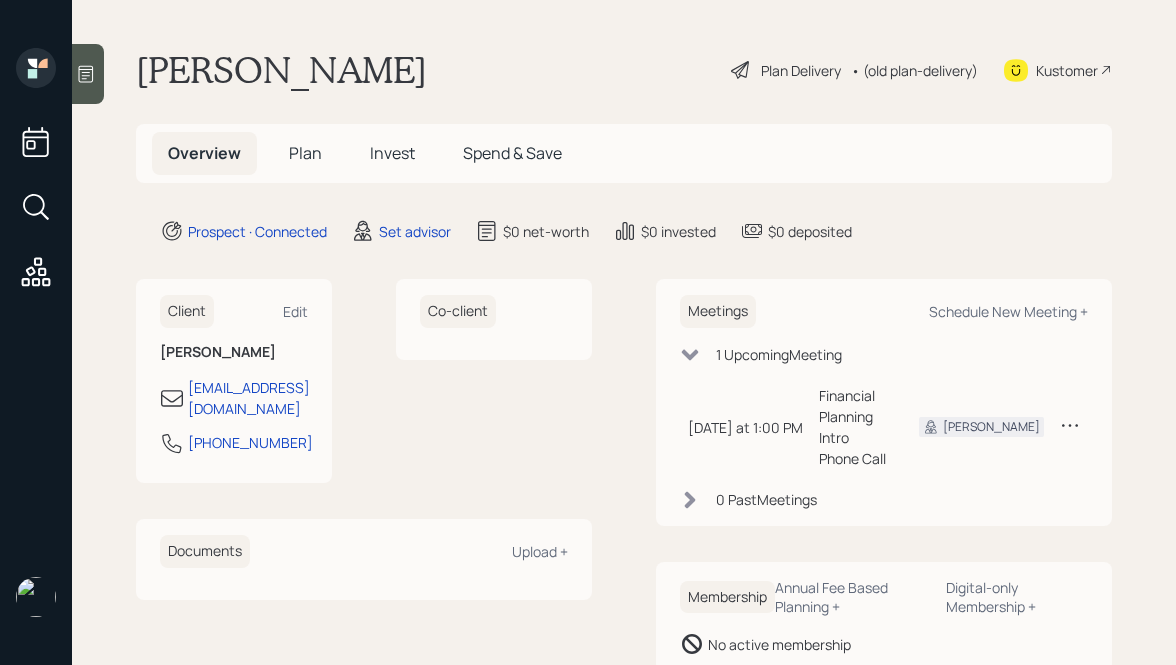click 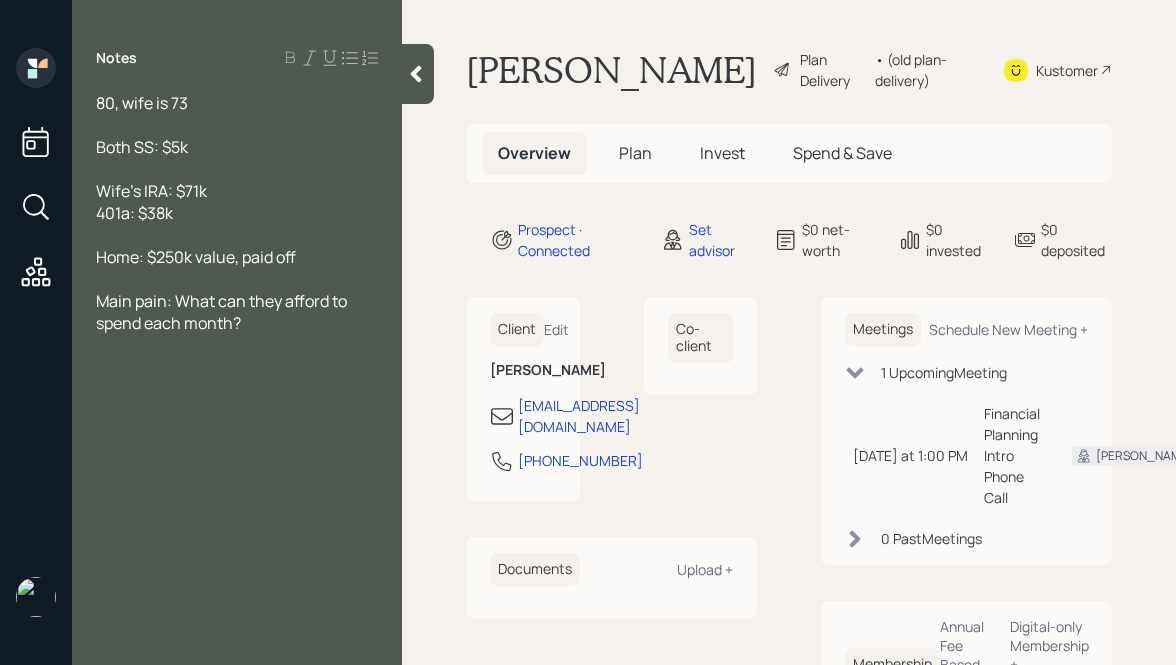click on "80, wife is 73" at bounding box center (237, 103) 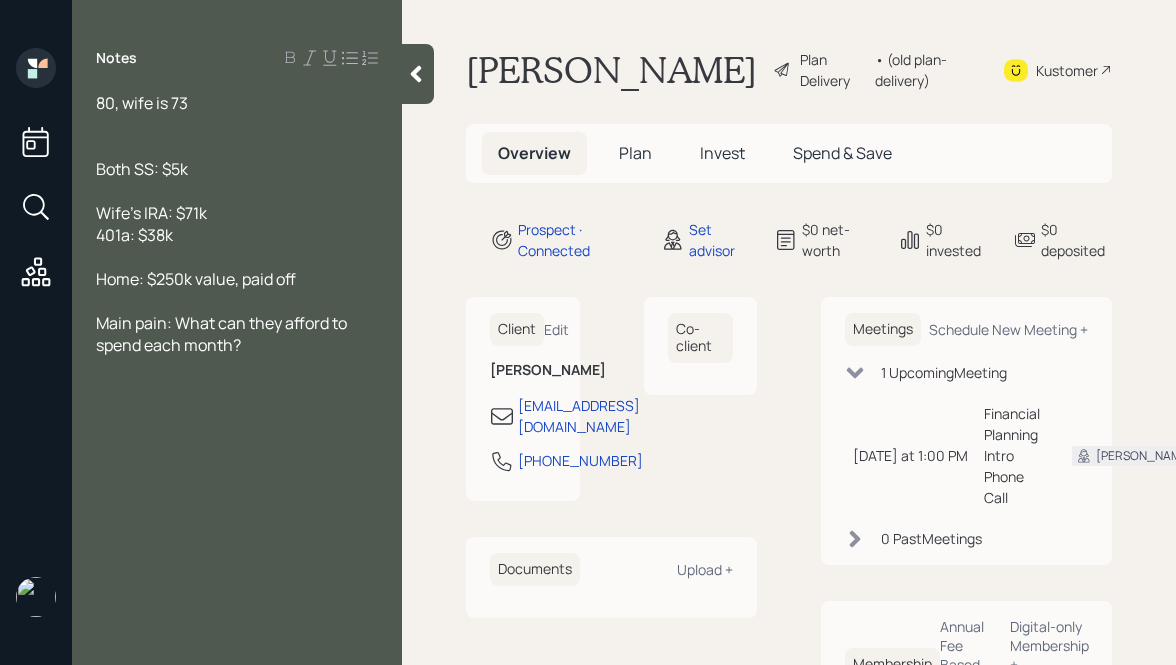 click on "Main pain: What can they afford to spend each month?" at bounding box center [237, 334] 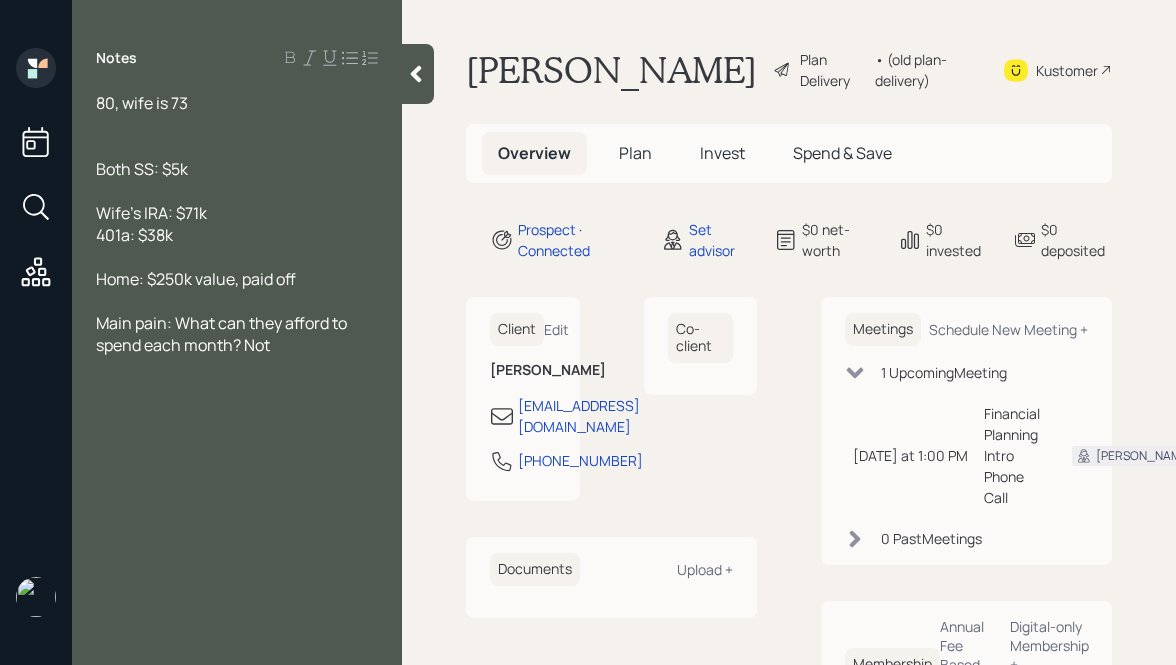 click at bounding box center [237, 125] 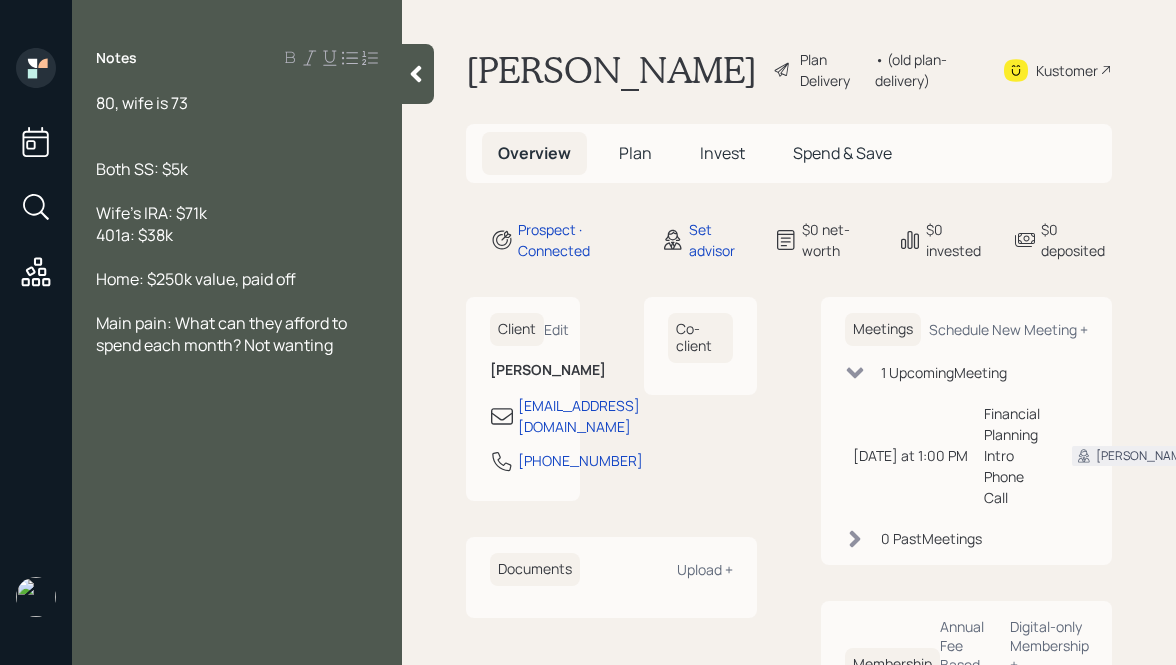 click at bounding box center [237, 125] 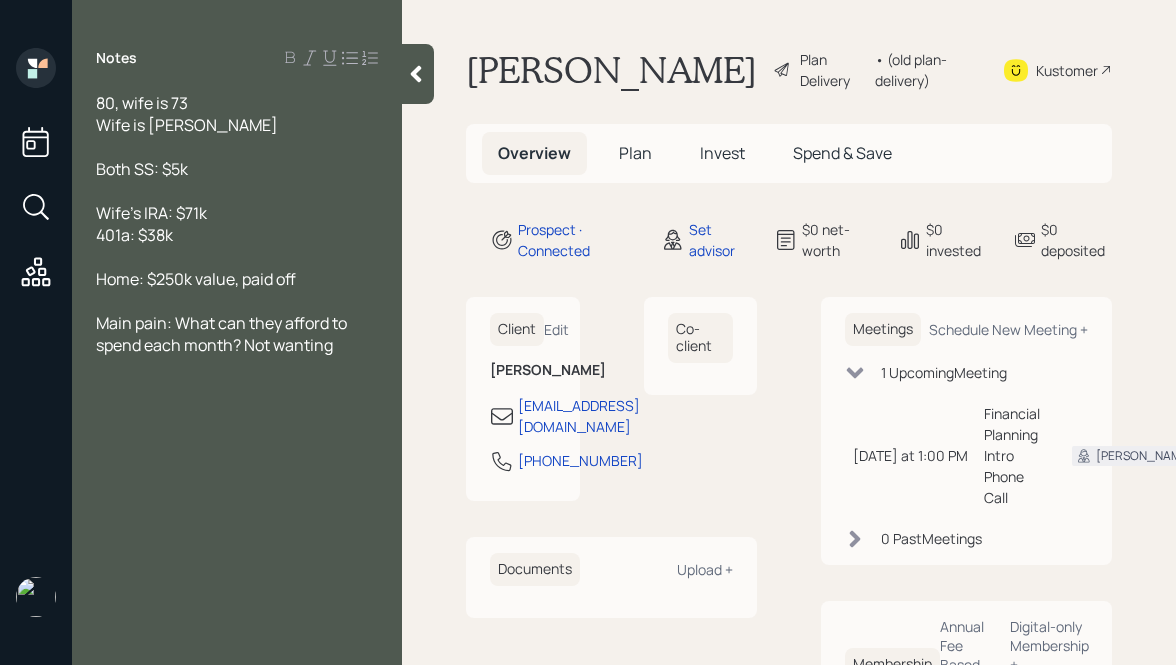 click on "Main pain: What can they afford to spend each month? Not wanting" at bounding box center (237, 334) 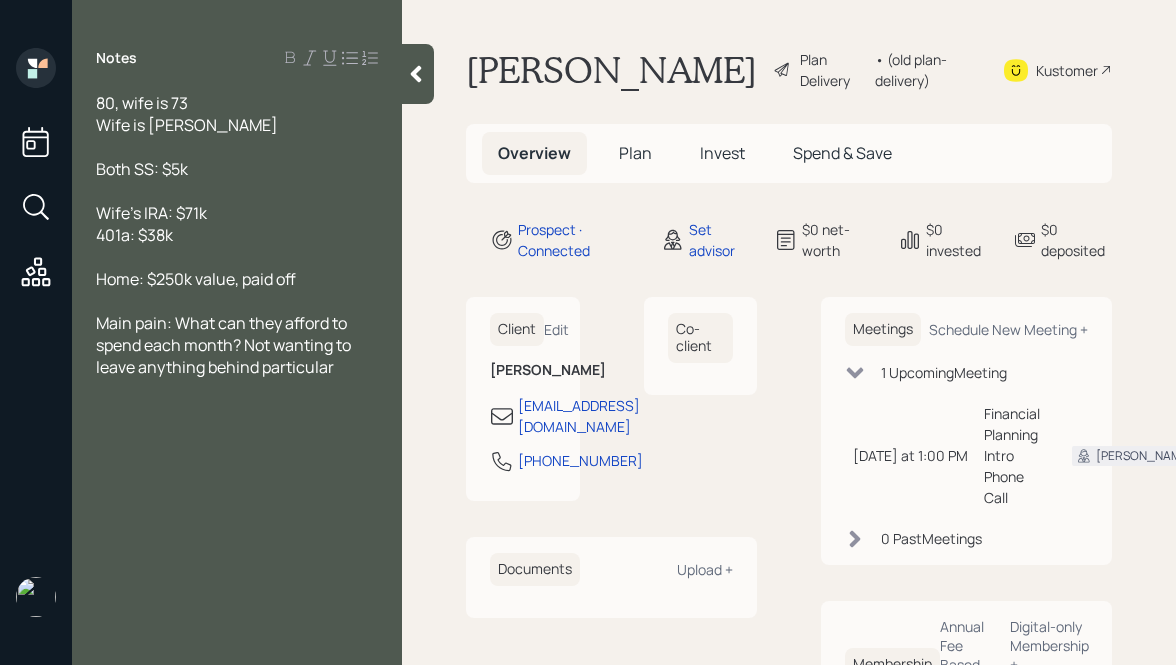 click 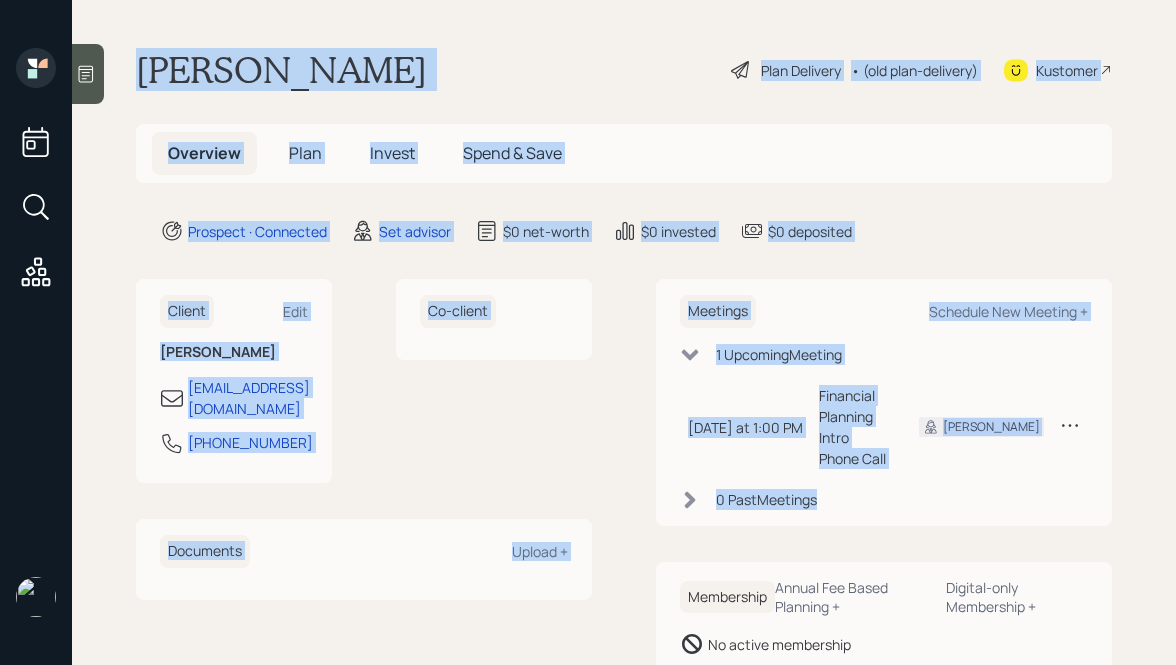 drag, startPoint x: 139, startPoint y: 66, endPoint x: 886, endPoint y: 471, distance: 849.7258 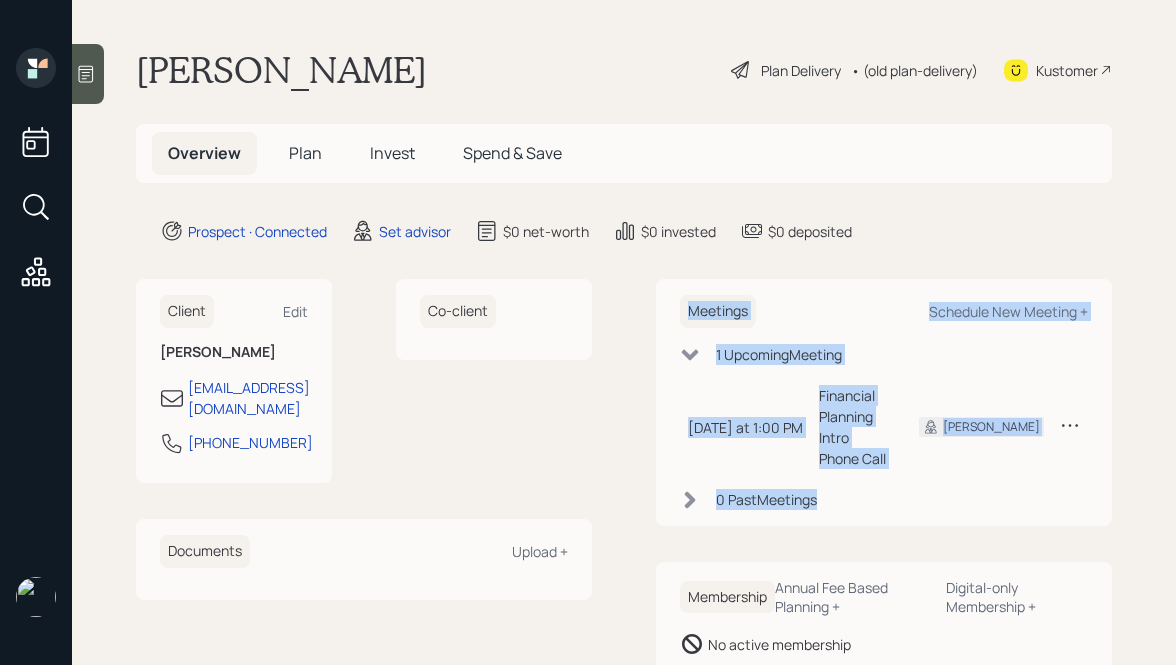 drag, startPoint x: 862, startPoint y: 474, endPoint x: 668, endPoint y: 249, distance: 297.08752 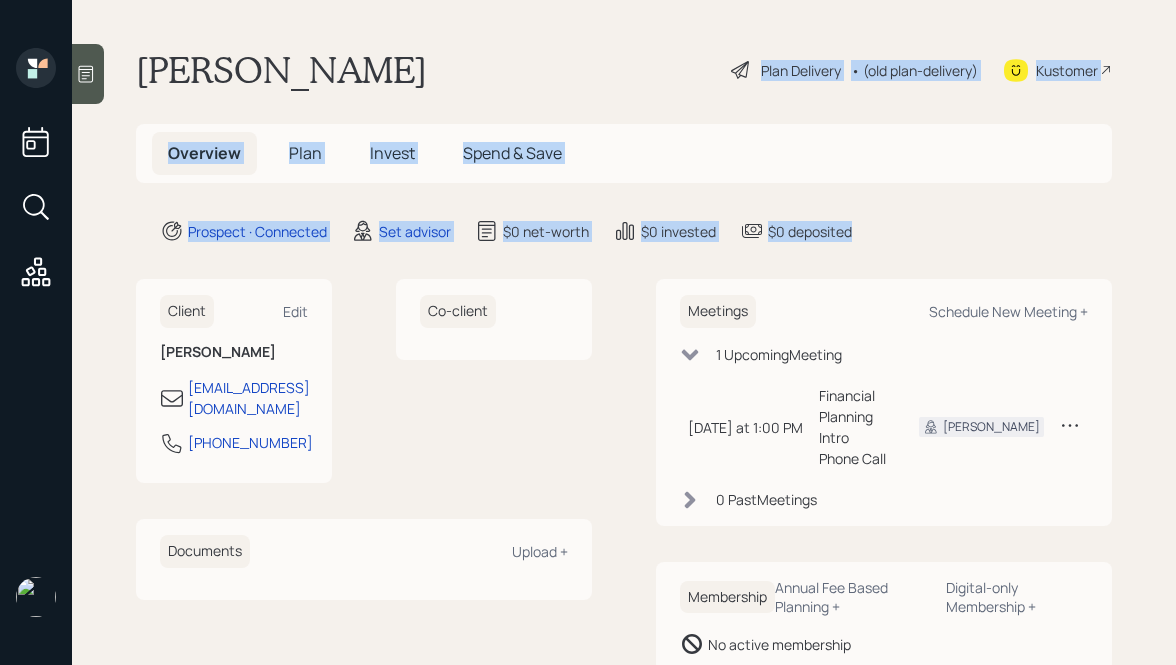 drag, startPoint x: 883, startPoint y: 243, endPoint x: 546, endPoint y: 72, distance: 377.9021 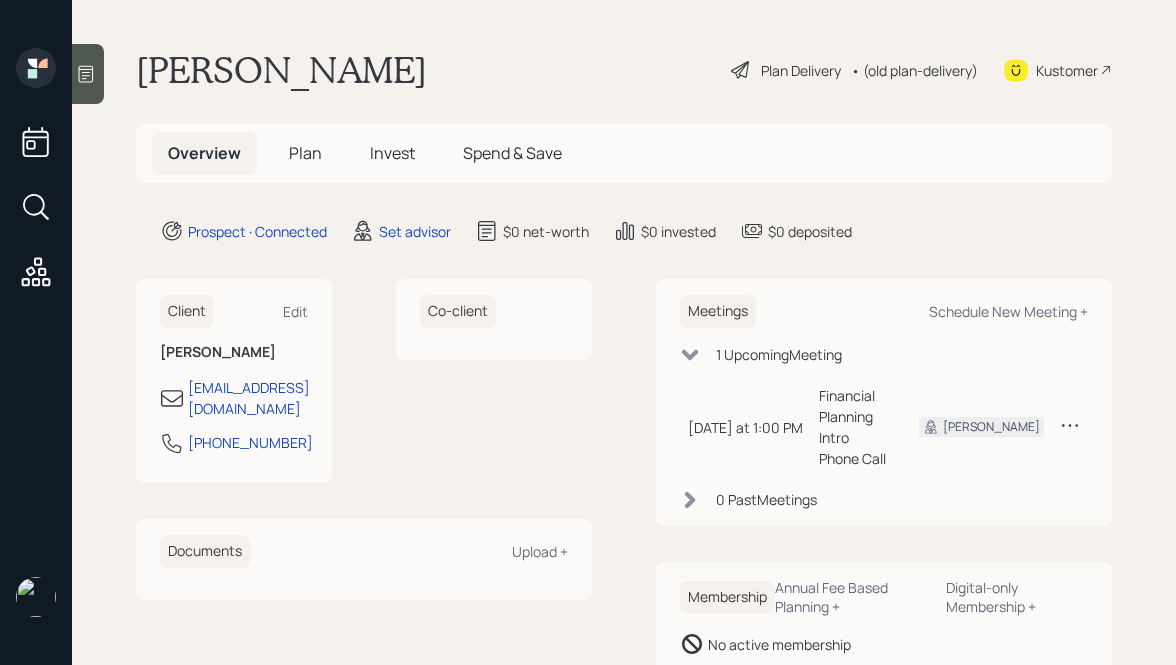click on "[PERSON_NAME] Plan Delivery • (old plan-delivery) Kustomer" at bounding box center (624, 70) 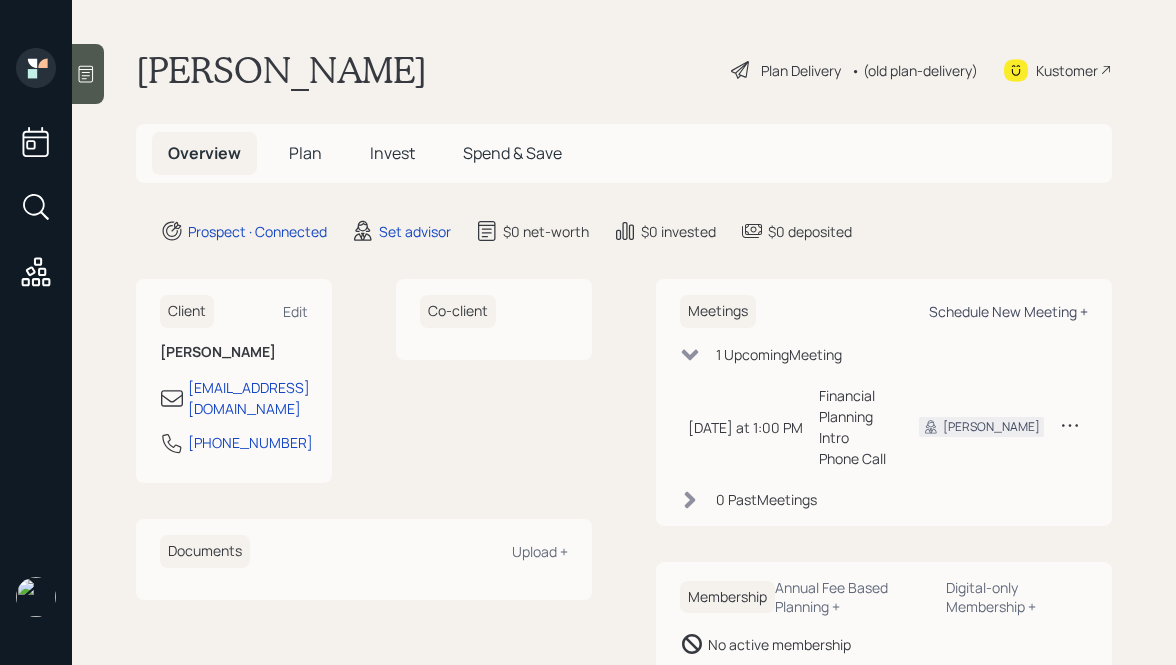 click on "Schedule New Meeting +" at bounding box center (1008, 311) 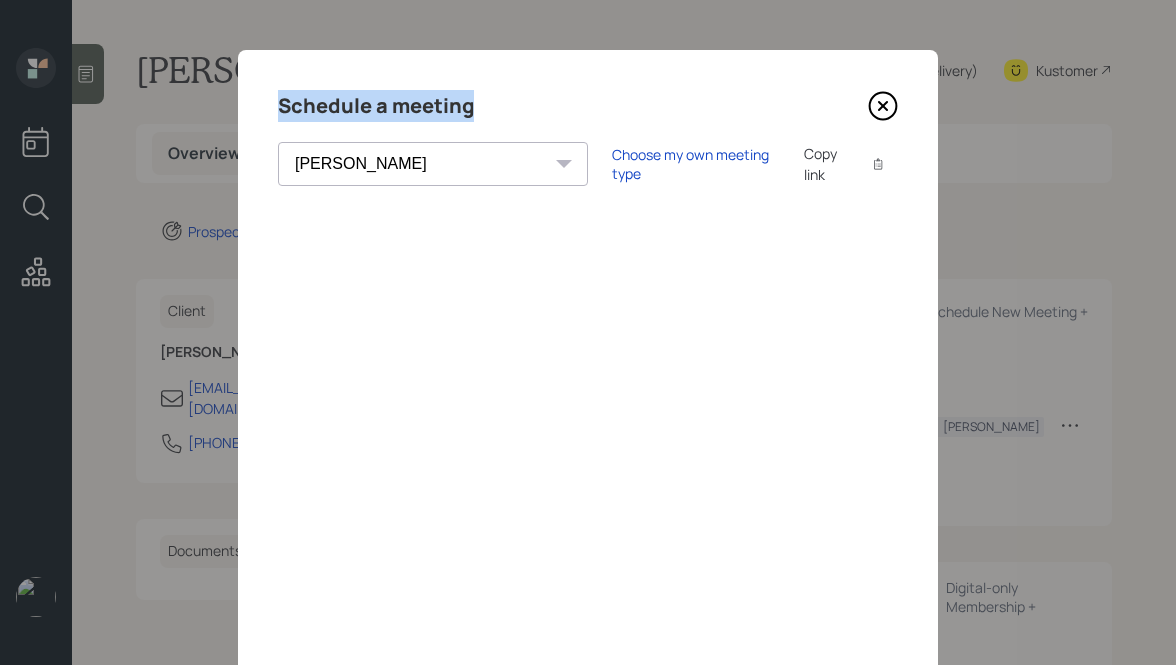 drag, startPoint x: 473, startPoint y: 108, endPoint x: 299, endPoint y: 84, distance: 175.64737 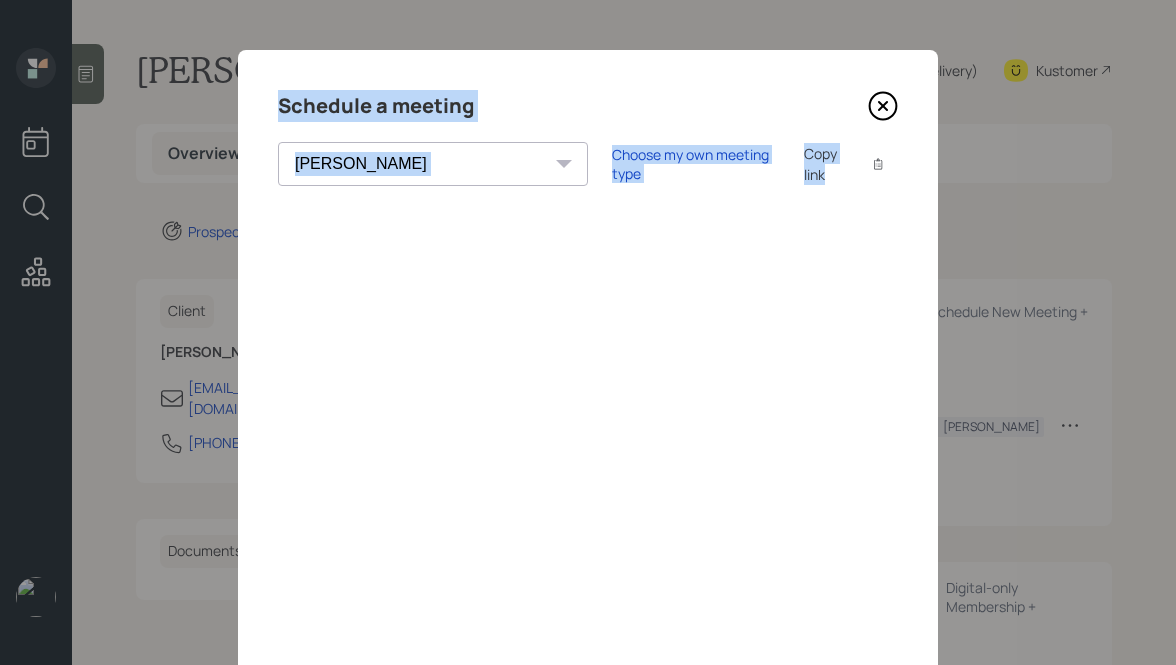 drag, startPoint x: 279, startPoint y: 106, endPoint x: 558, endPoint y: 223, distance: 302.53925 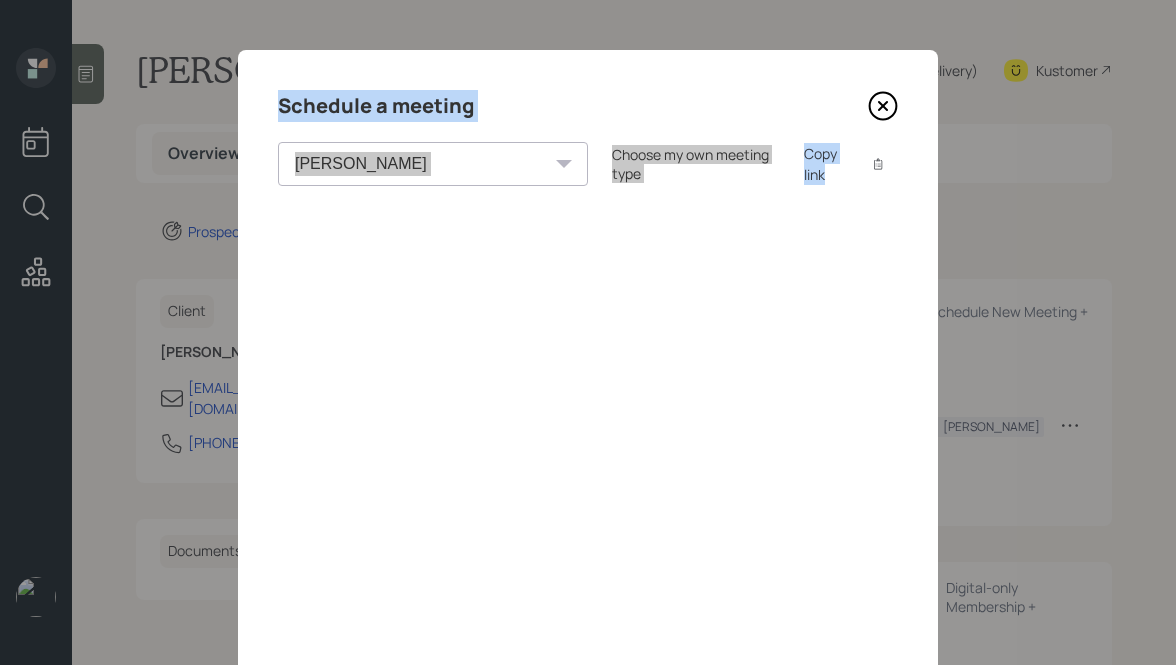 click on "Schedule a meeting" at bounding box center [588, 106] 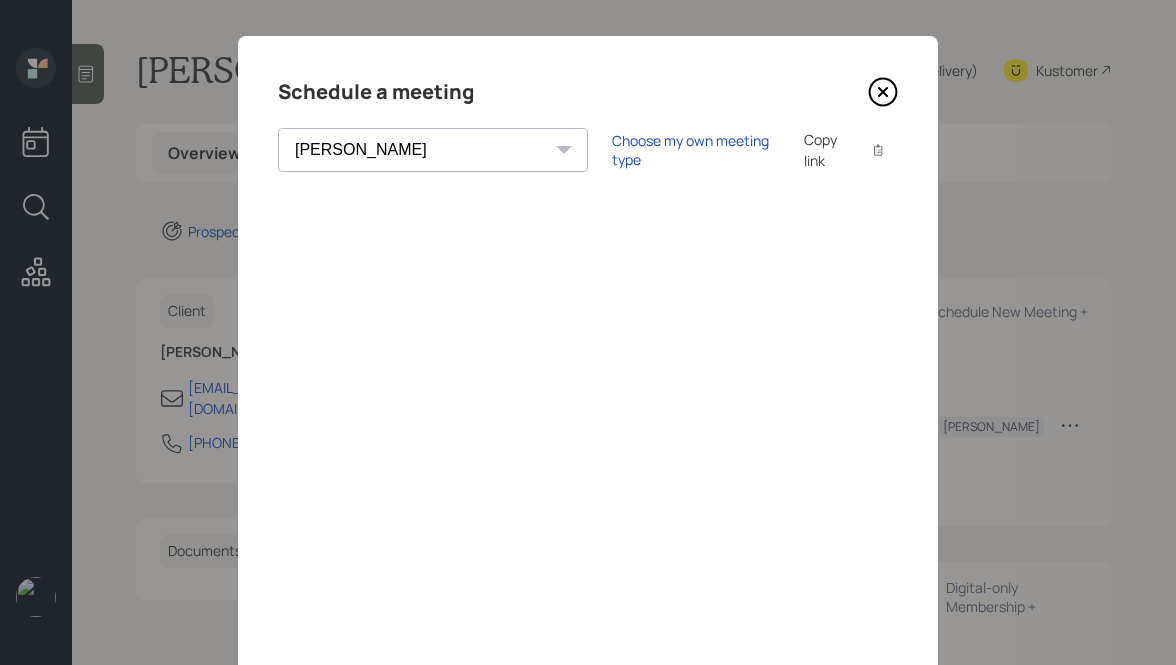 scroll, scrollTop: 11, scrollLeft: 0, axis: vertical 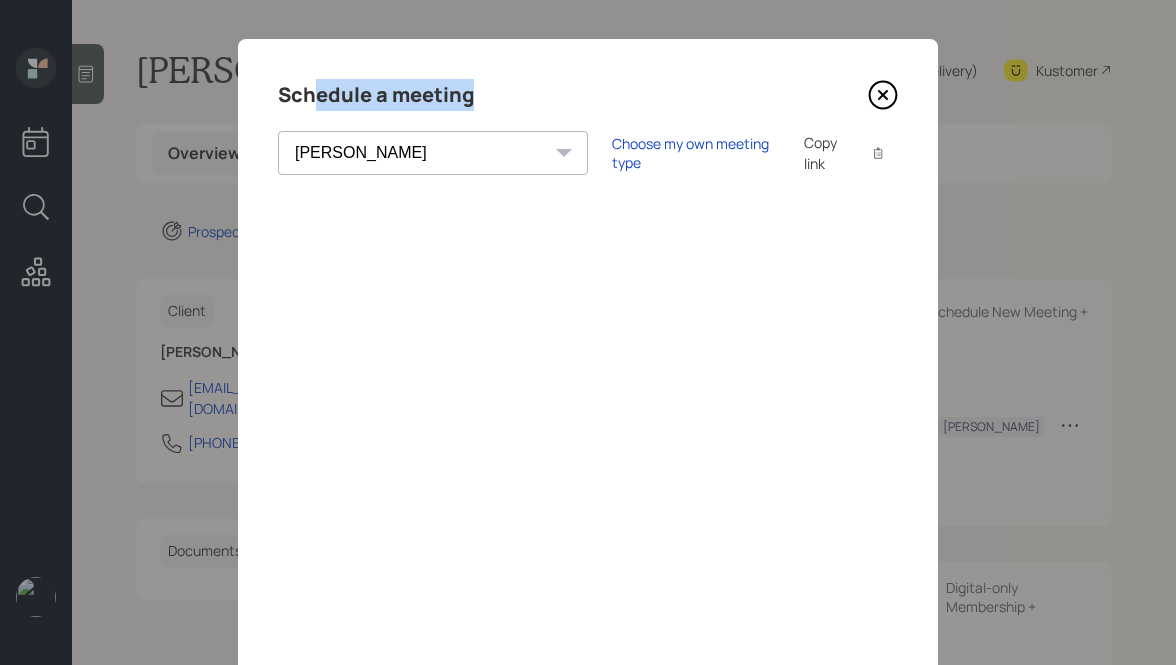 drag, startPoint x: 478, startPoint y: 98, endPoint x: 315, endPoint y: 90, distance: 163.1962 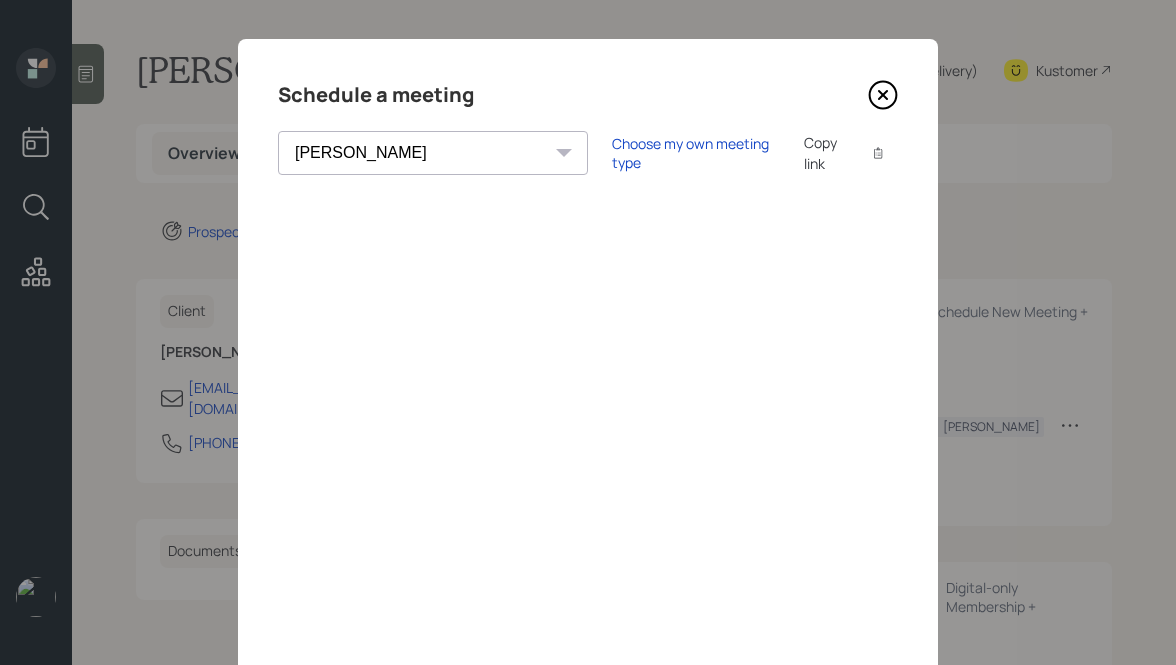 click 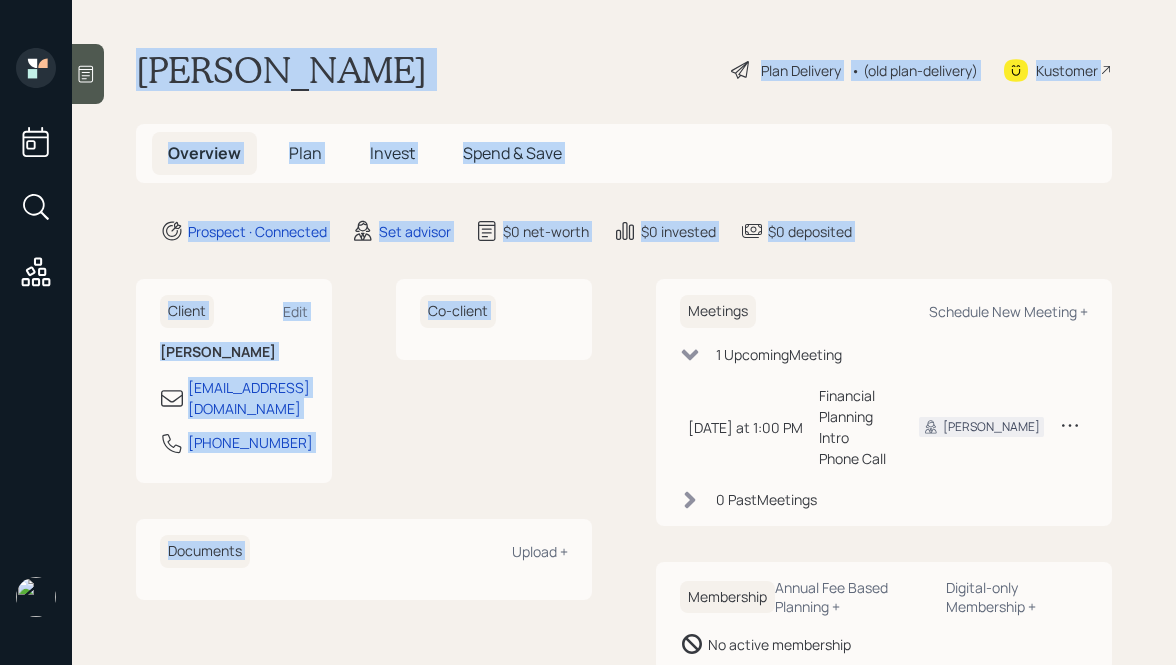 drag, startPoint x: 126, startPoint y: 52, endPoint x: 562, endPoint y: 494, distance: 620.85425 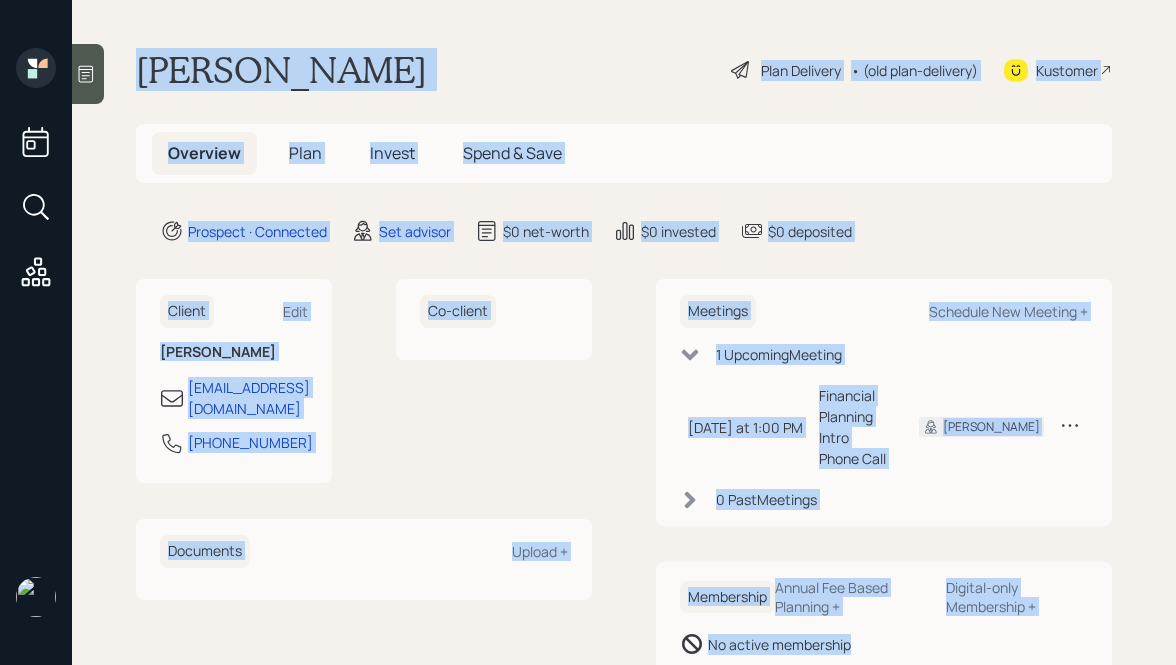 drag, startPoint x: 132, startPoint y: 64, endPoint x: 858, endPoint y: 634, distance: 923.02545 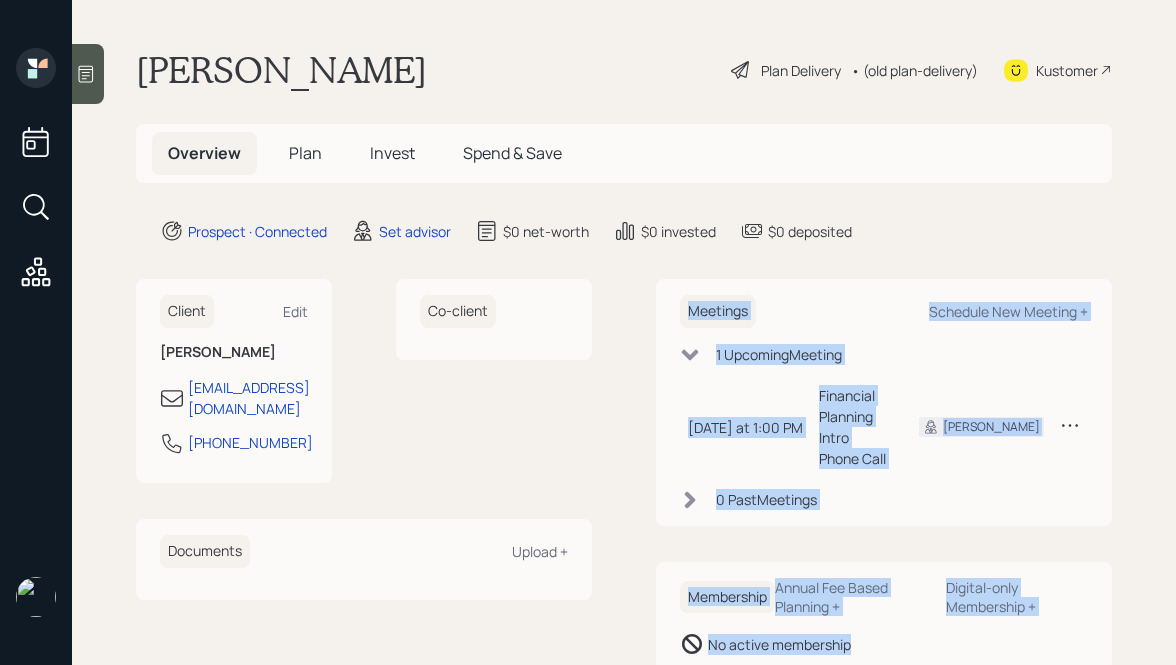 drag, startPoint x: 906, startPoint y: 630, endPoint x: 637, endPoint y: 240, distance: 473.77316 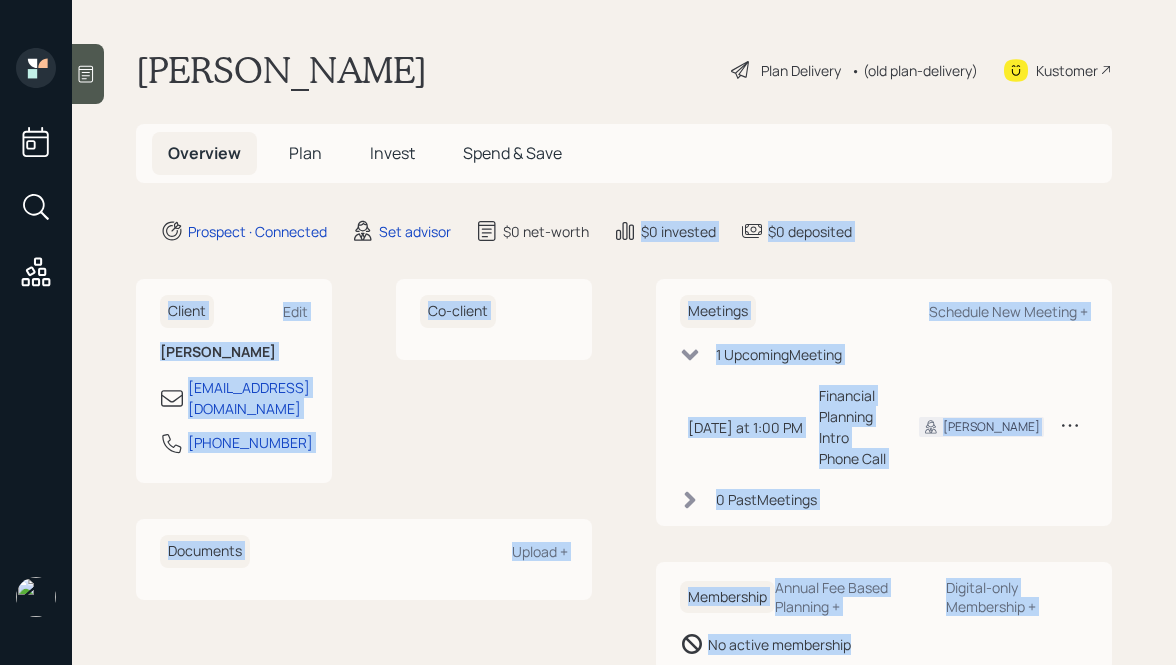 click on "Meetings Schedule New Meeting + 1   Upcoming  Meeting [DATE] at 1:00 PM [DATE] 1:00 PM EDT Financial Planning Intro Phone Call Hunter N. 0   Past  Meeting s" at bounding box center (884, 402) 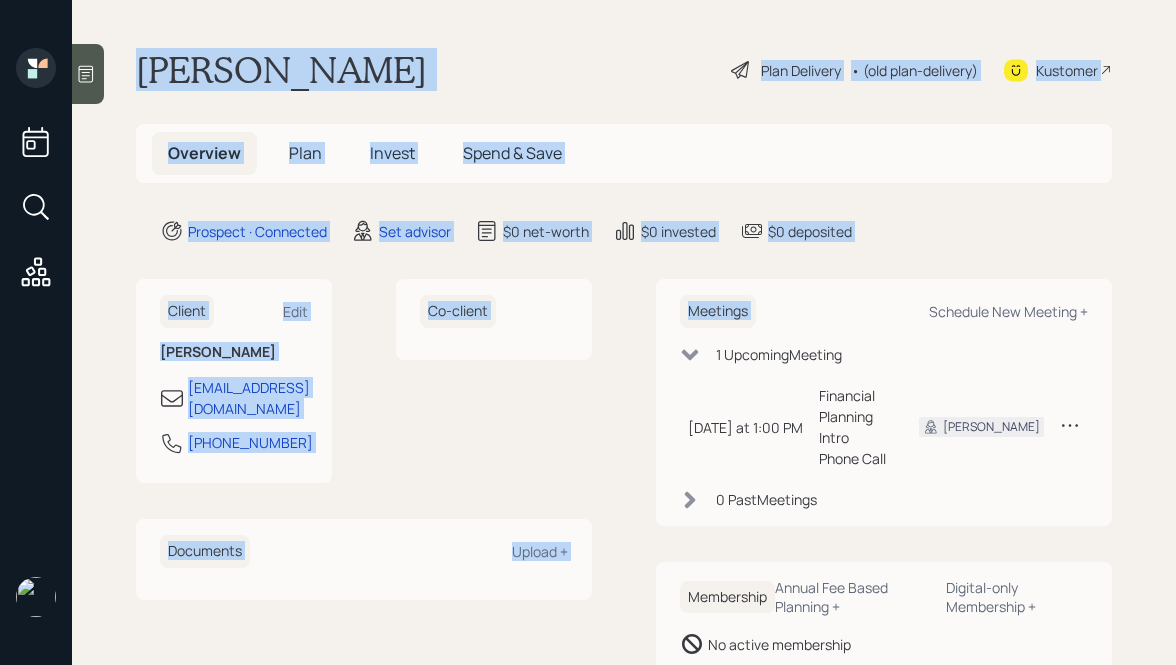 drag, startPoint x: 892, startPoint y: 256, endPoint x: 460, endPoint y: -28, distance: 516.9913 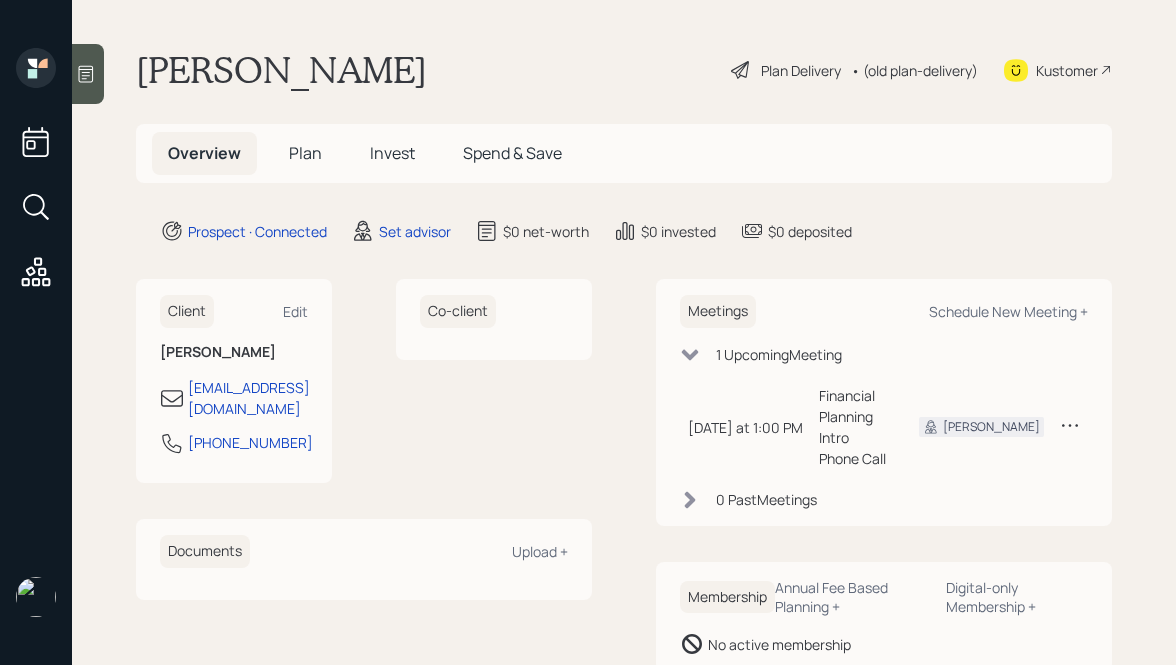 click 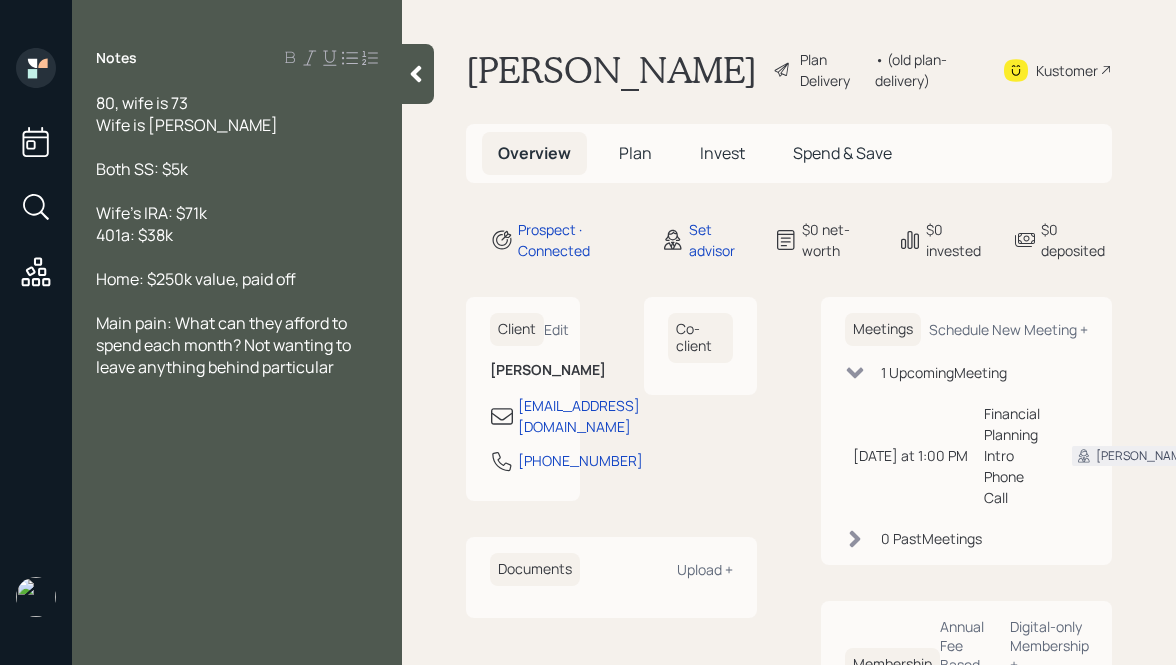 click 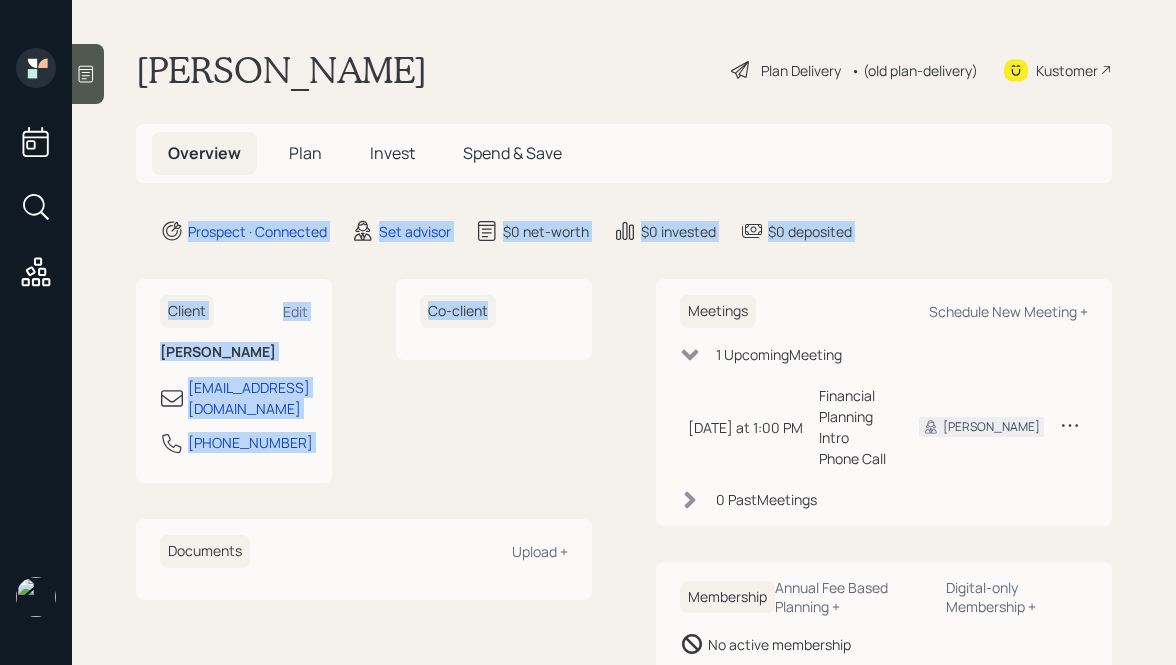 drag, startPoint x: 366, startPoint y: 449, endPoint x: 138, endPoint y: 233, distance: 314.07007 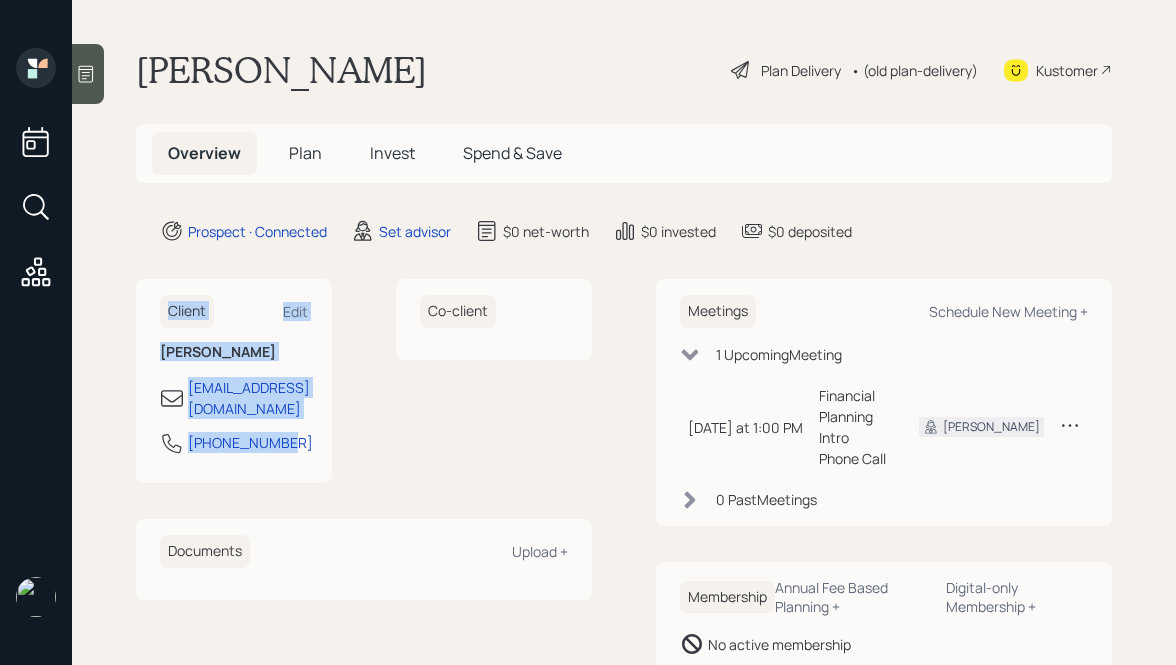 drag, startPoint x: 149, startPoint y: 293, endPoint x: 304, endPoint y: 438, distance: 212.24985 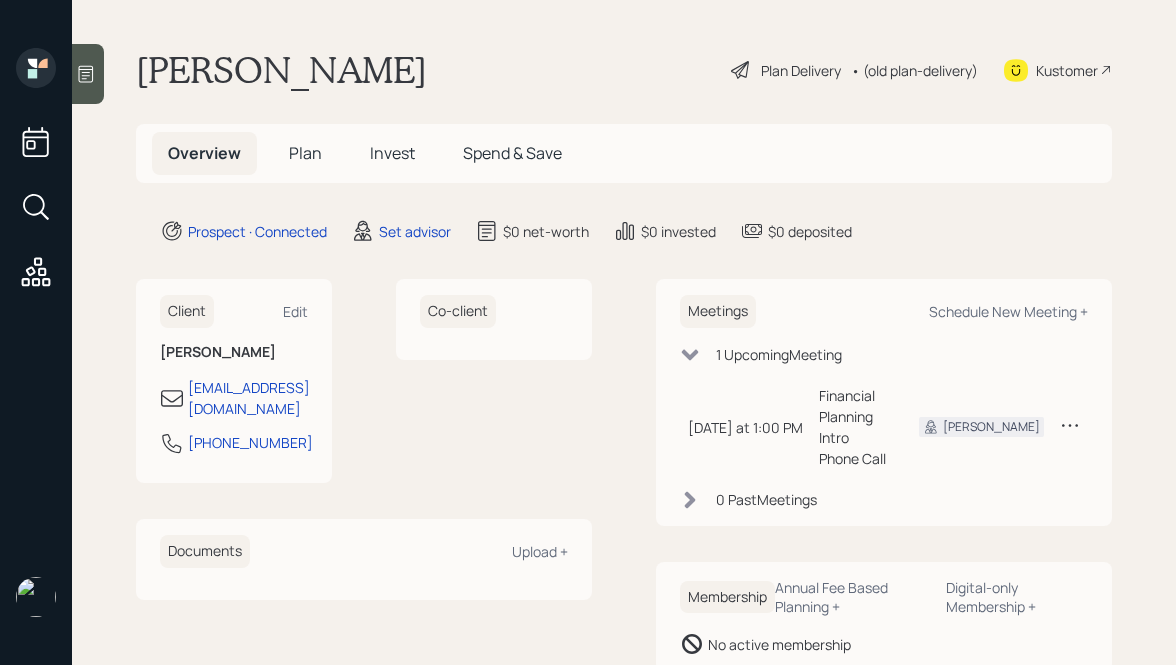 click on "[PHONE_NUMBER]" at bounding box center [234, 449] 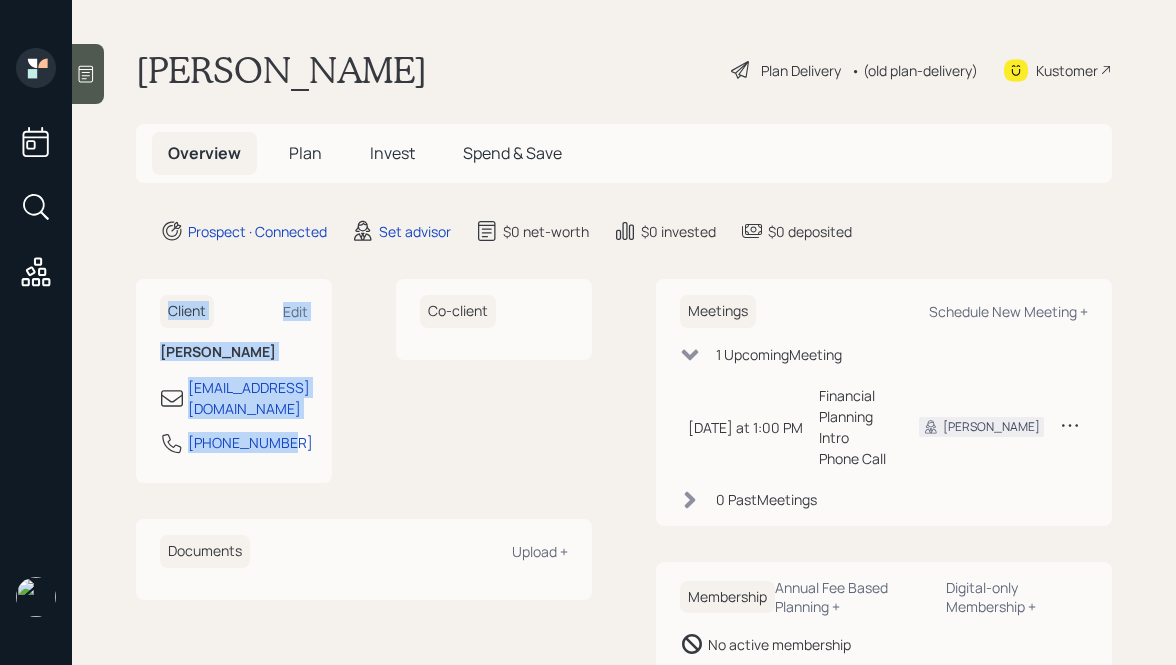 drag, startPoint x: 313, startPoint y: 441, endPoint x: 171, endPoint y: 286, distance: 210.21179 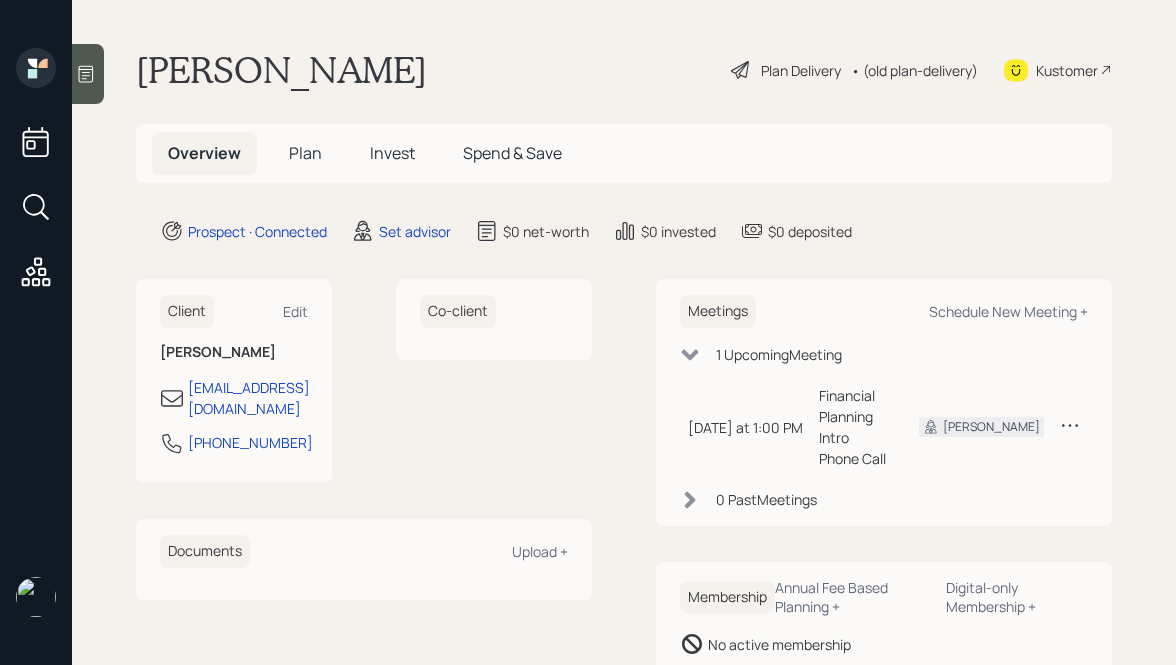 click on "[PHONE_NUMBER]" at bounding box center [234, 449] 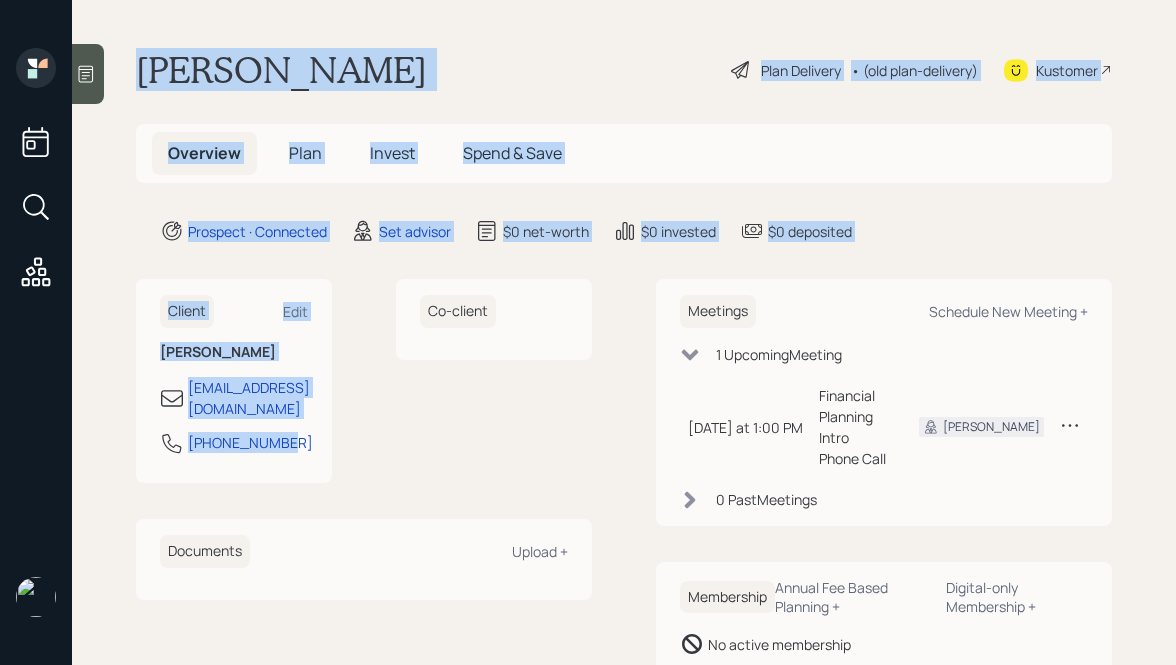 drag, startPoint x: 134, startPoint y: 67, endPoint x: 355, endPoint y: 442, distance: 435.27692 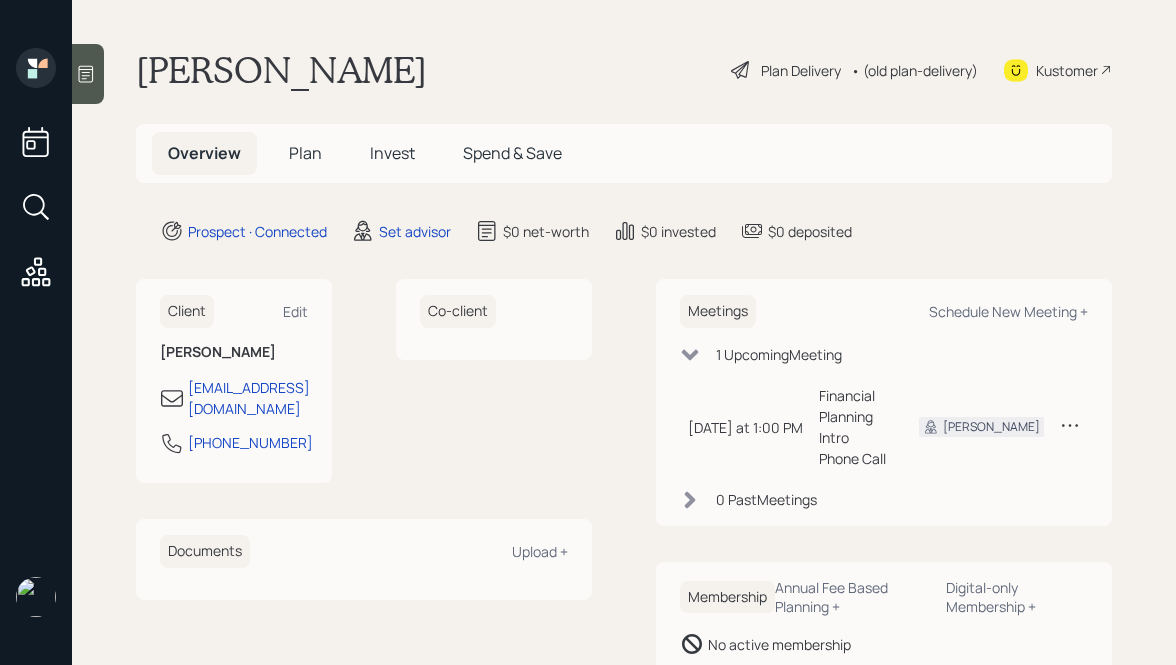 click on "Client Edit [PERSON_NAME] [EMAIL_ADDRESS][DOMAIN_NAME] [PHONE_NUMBER] Co-client" at bounding box center [364, 381] 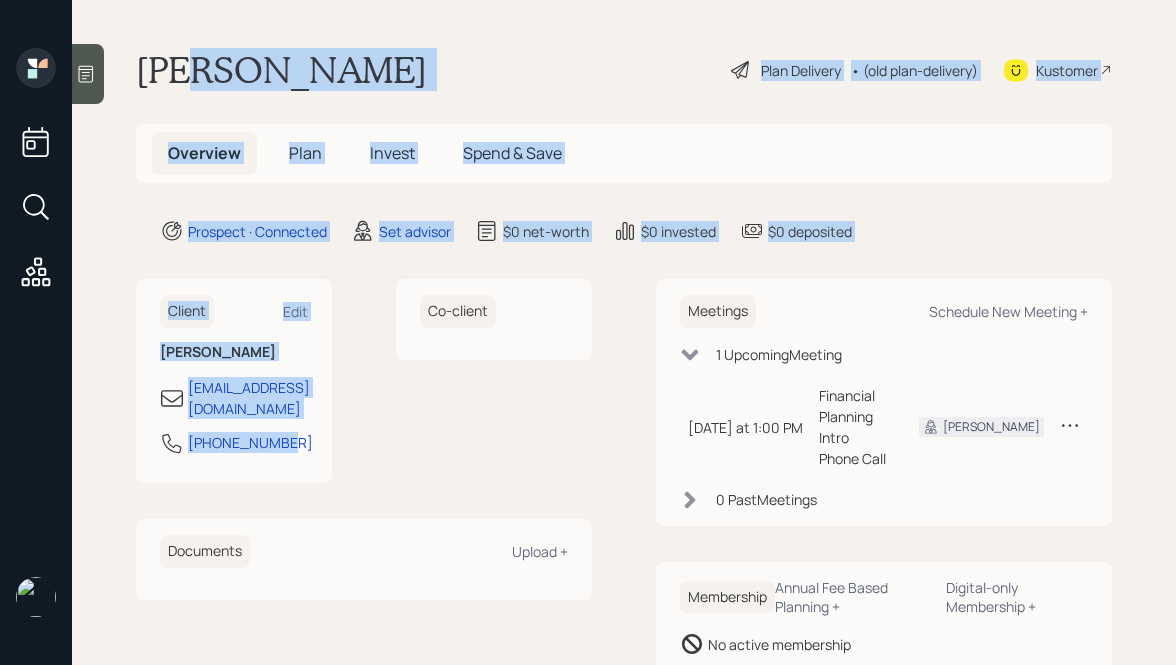 drag, startPoint x: 343, startPoint y: 444, endPoint x: 186, endPoint y: 51, distance: 423.1997 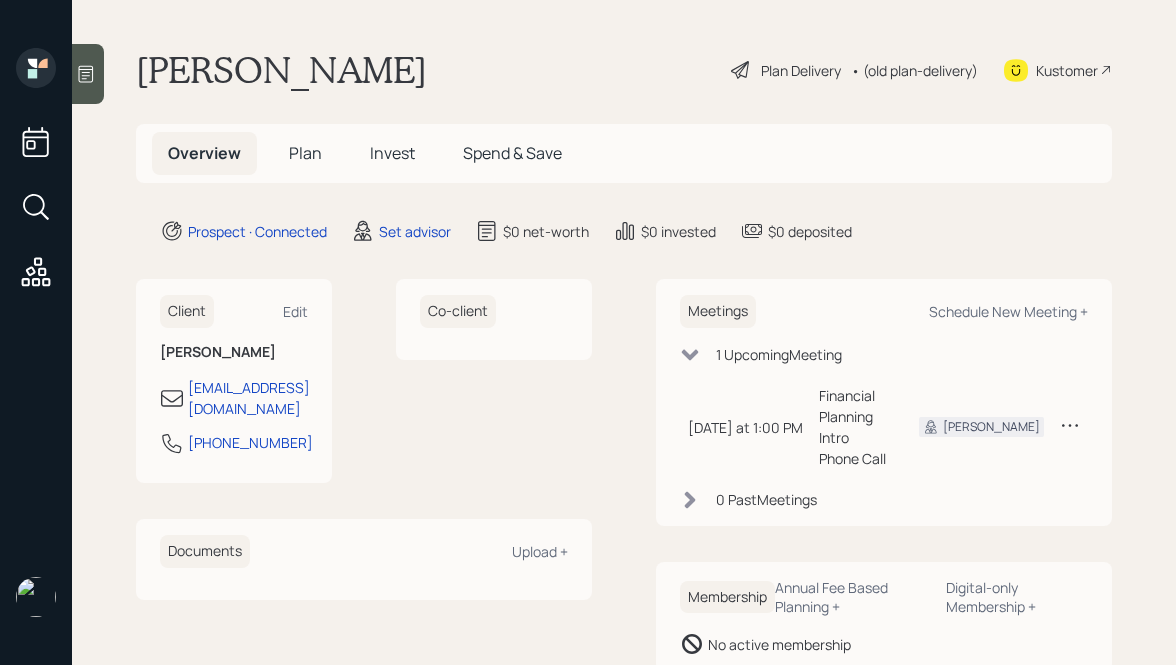 click on "[PERSON_NAME]" at bounding box center (281, 70) 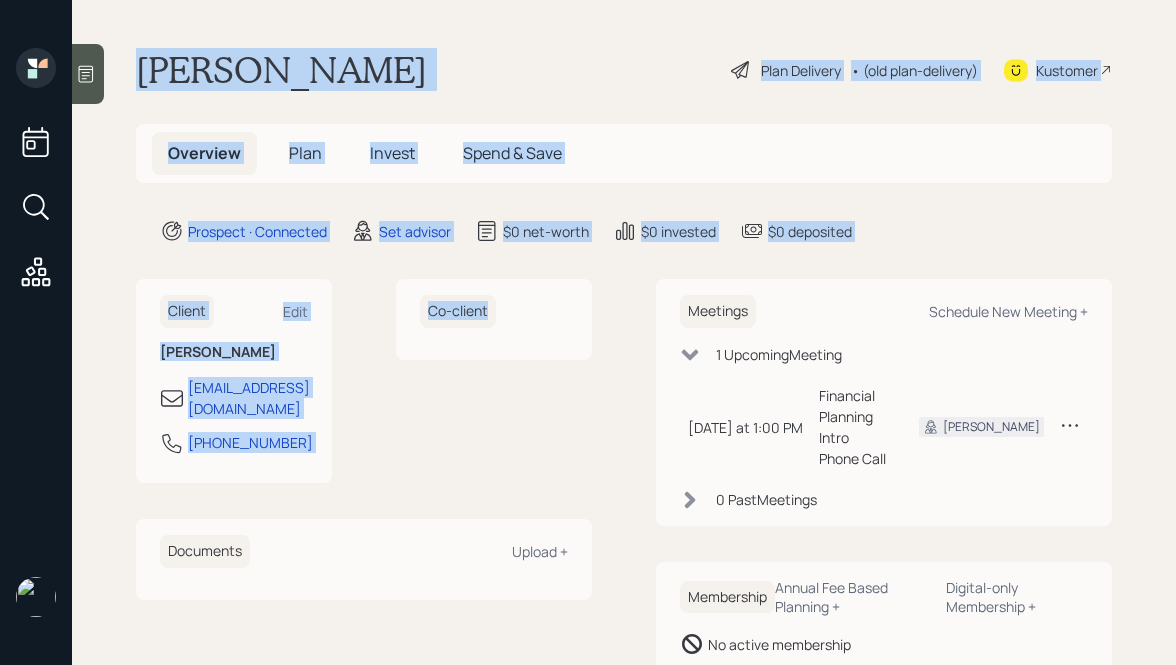 drag, startPoint x: 132, startPoint y: 62, endPoint x: 571, endPoint y: 324, distance: 511.23868 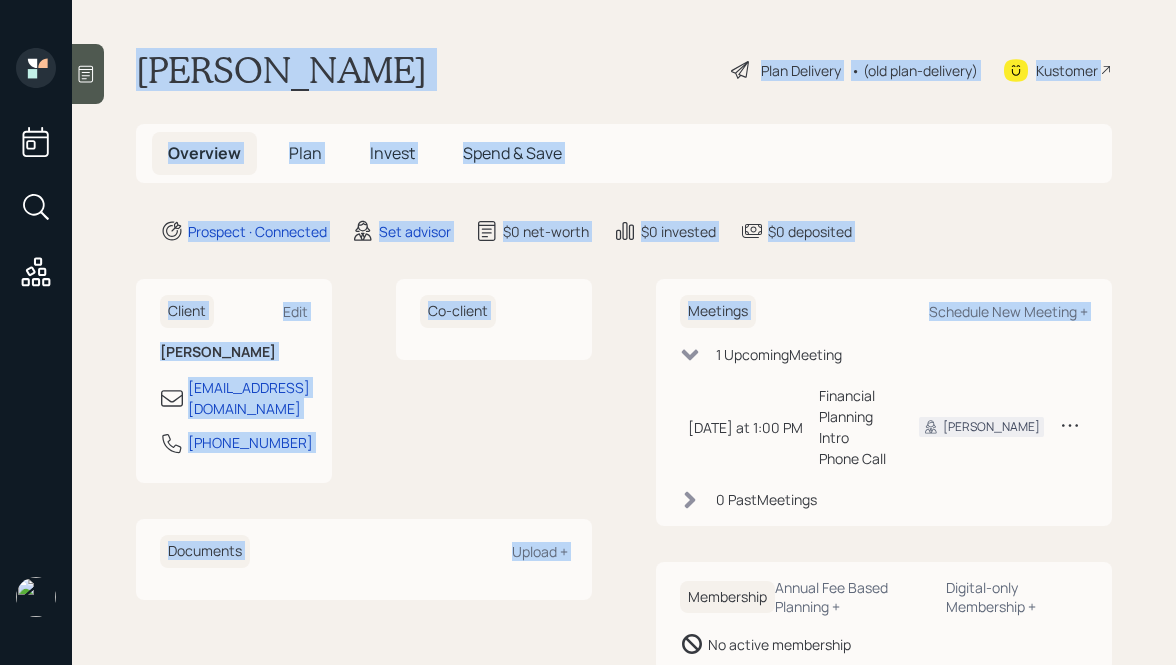drag, startPoint x: 624, startPoint y: 345, endPoint x: 297, endPoint y: 2, distance: 473.8966 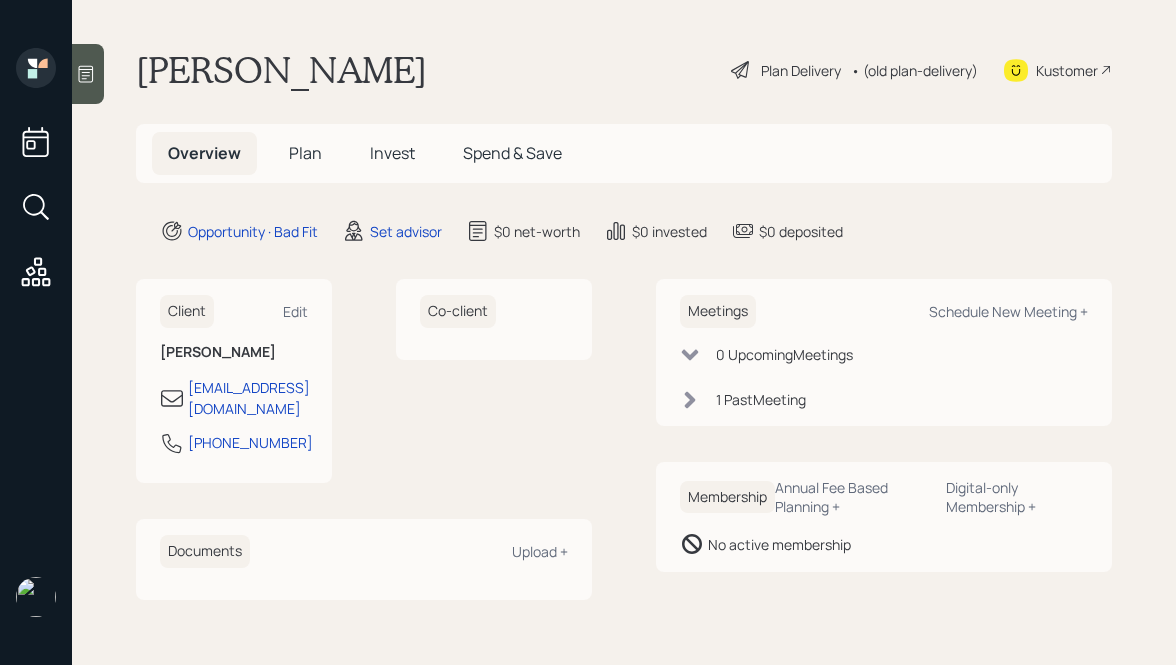 scroll, scrollTop: 0, scrollLeft: 0, axis: both 